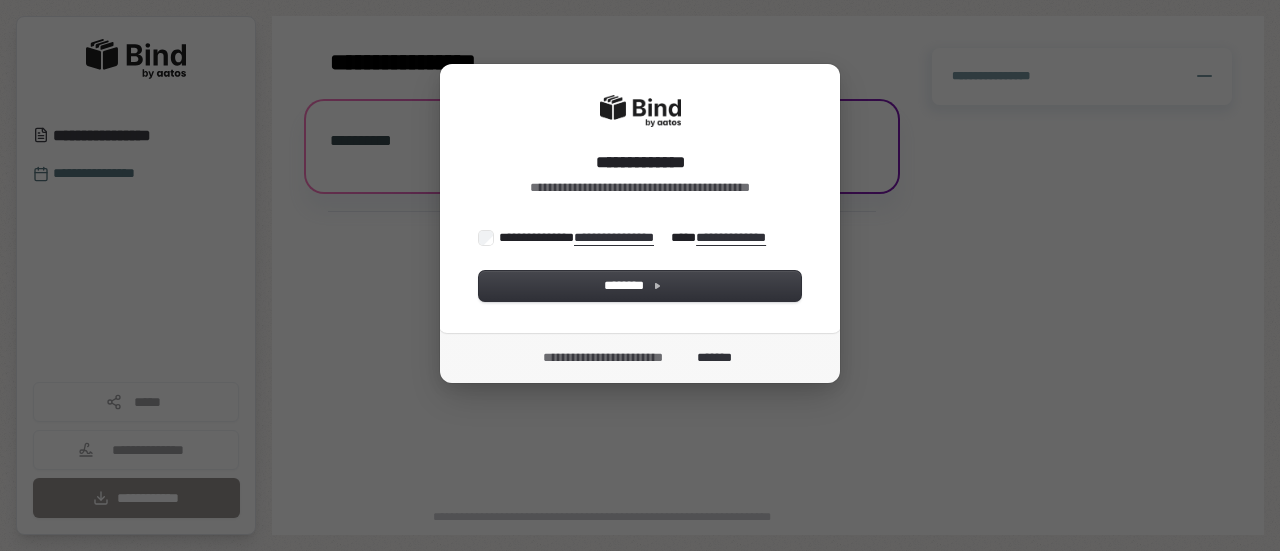 scroll, scrollTop: 0, scrollLeft: 0, axis: both 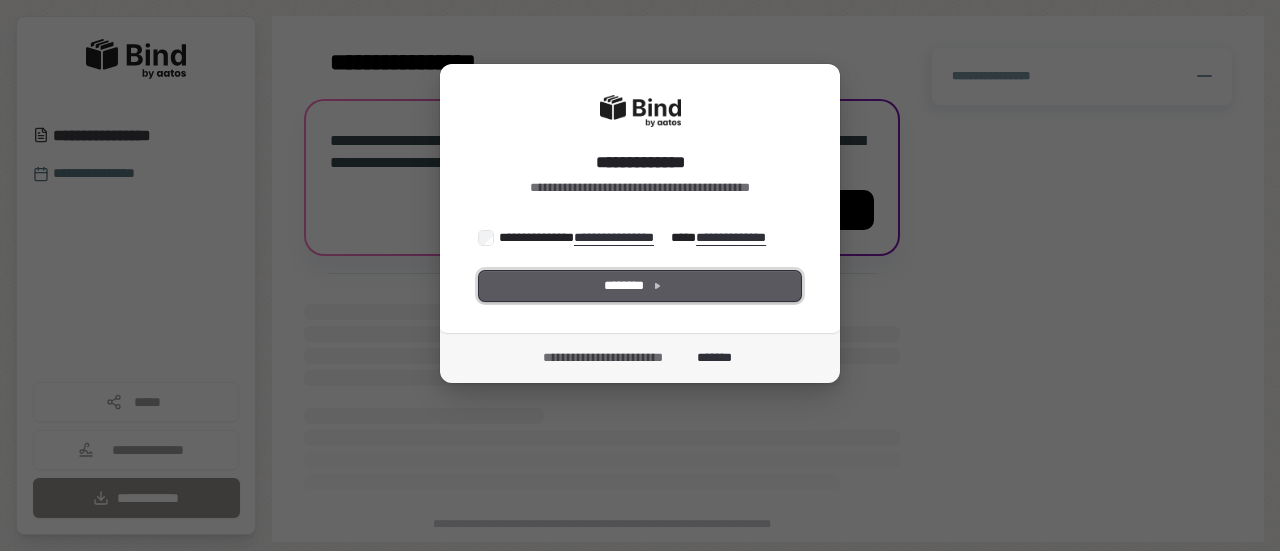 click on "********" at bounding box center (640, 286) 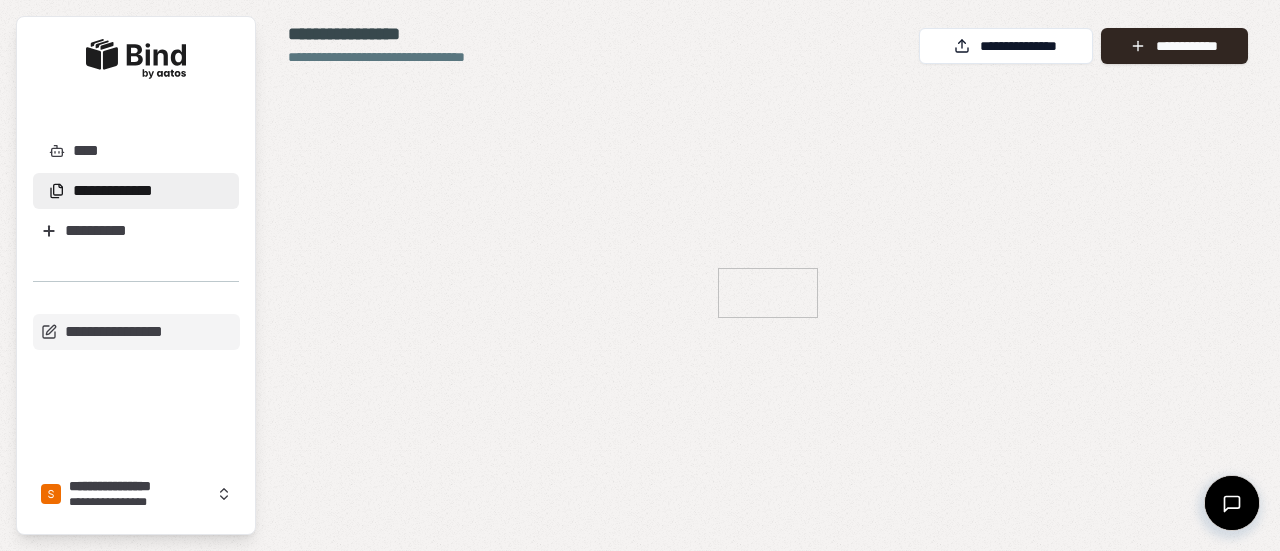 scroll, scrollTop: 0, scrollLeft: 0, axis: both 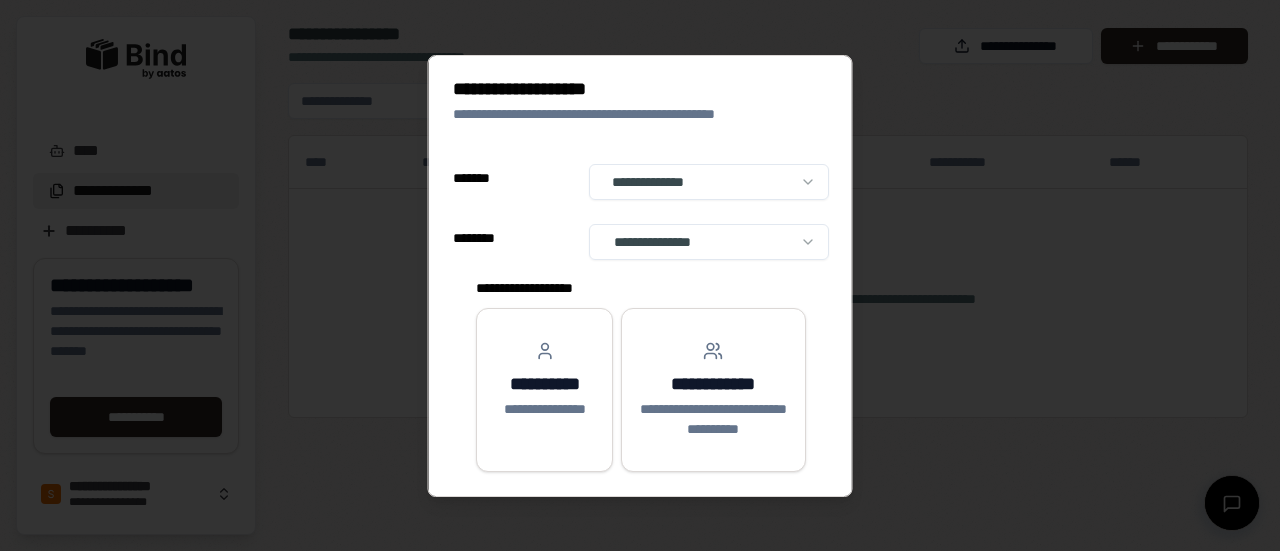 select on "**" 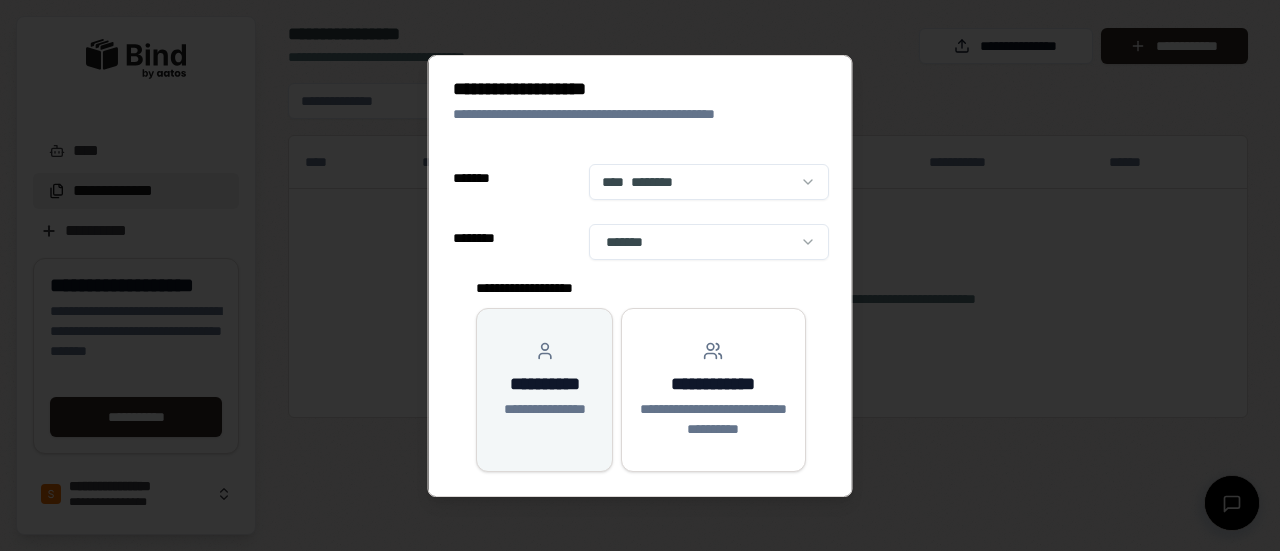 click on "**********" at bounding box center [543, 380] 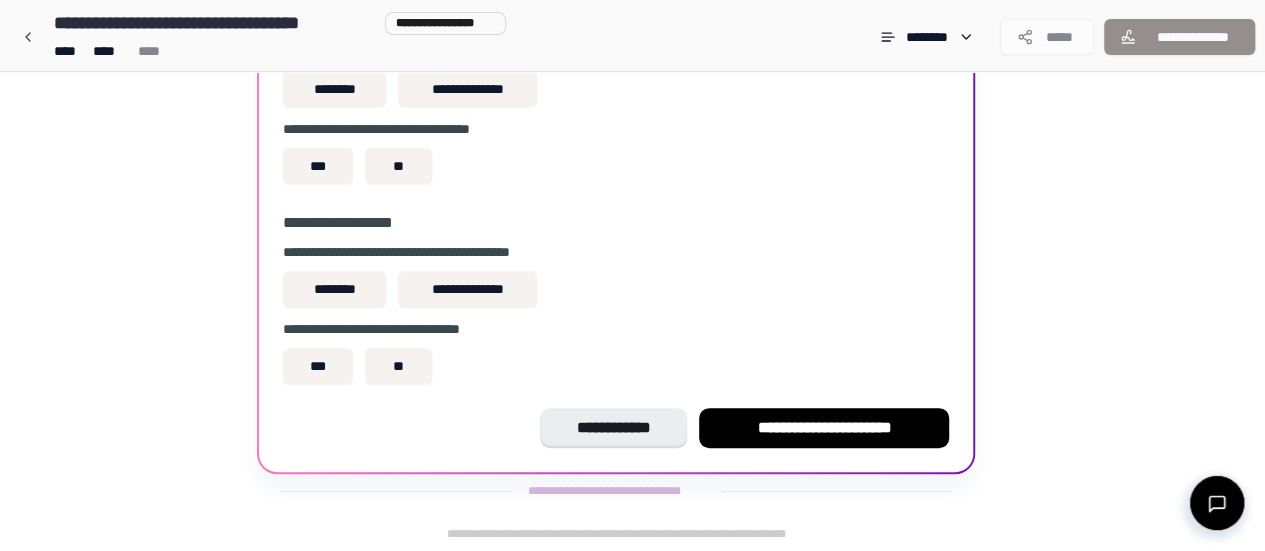 scroll, scrollTop: 0, scrollLeft: 0, axis: both 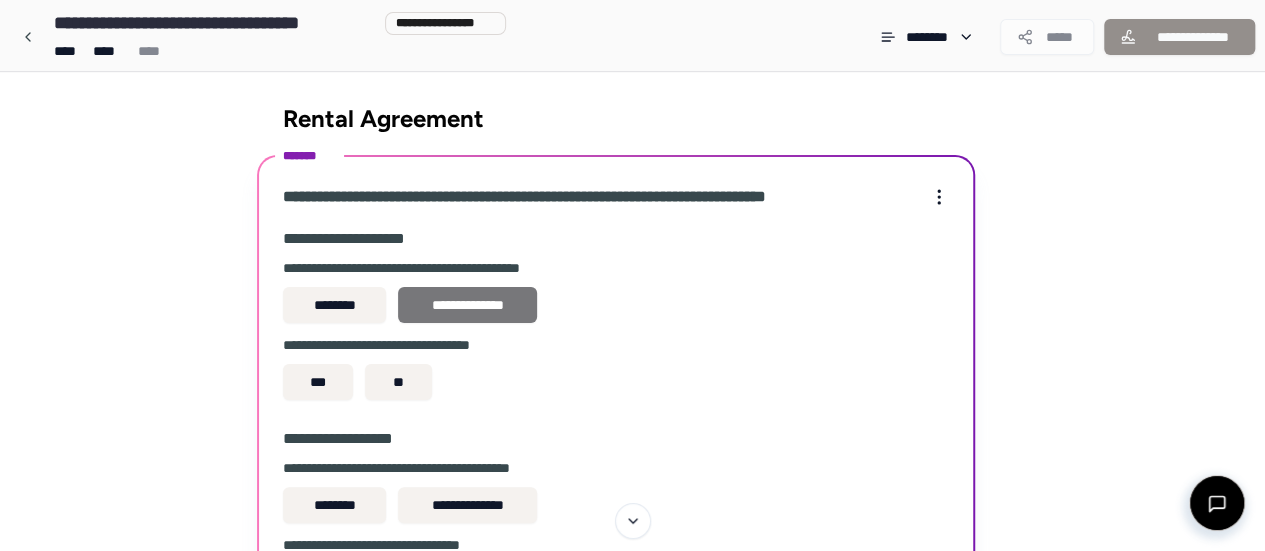 click on "**********" at bounding box center (467, 305) 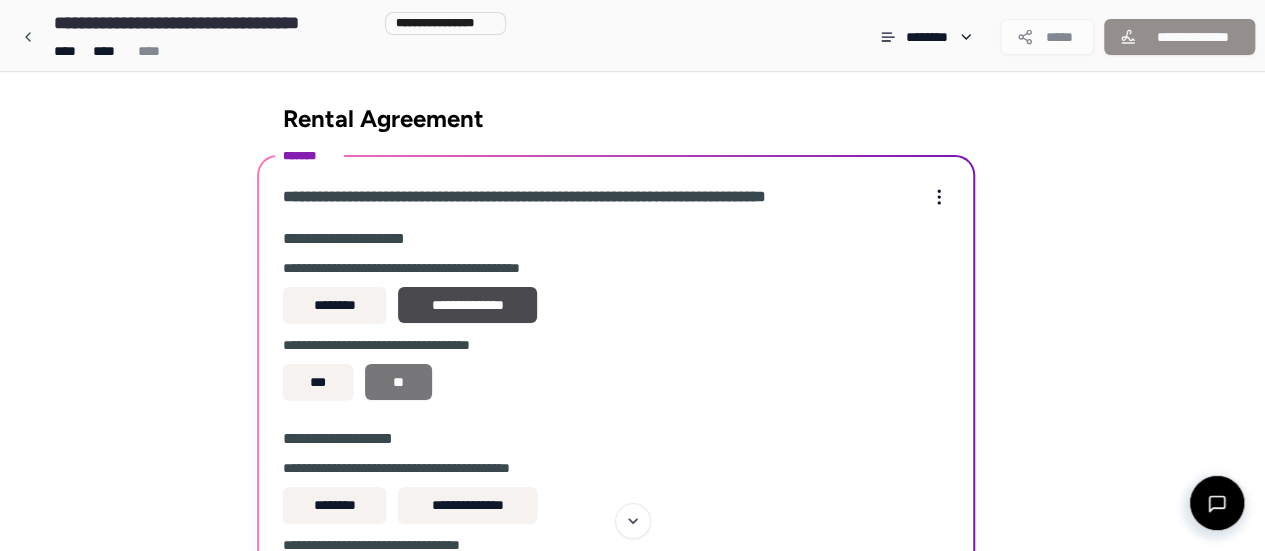 click on "**" at bounding box center [398, 382] 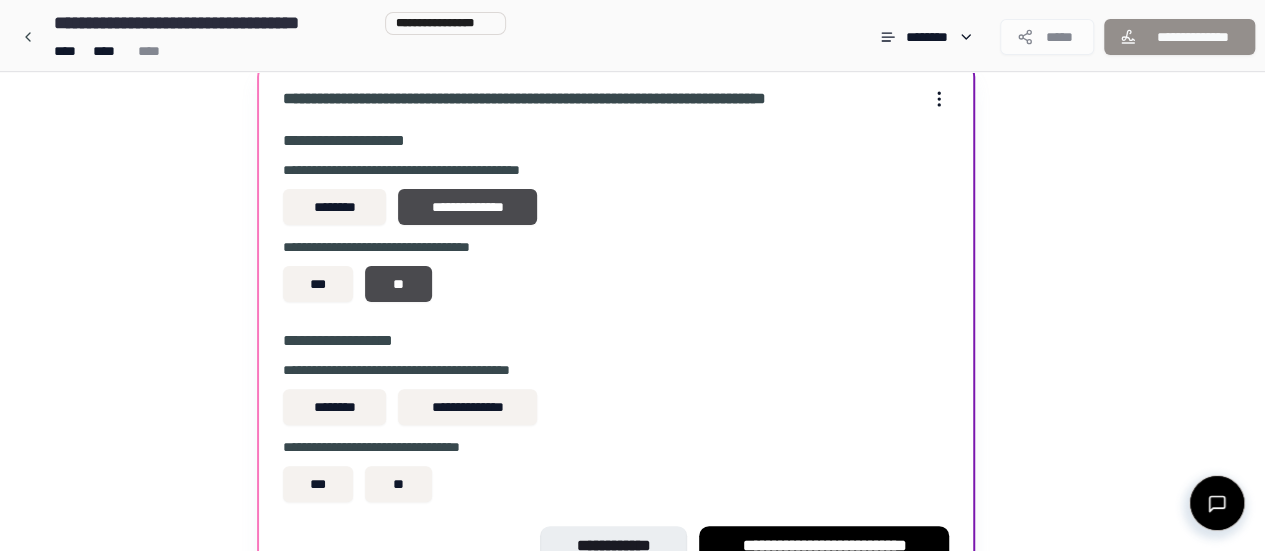scroll, scrollTop: 200, scrollLeft: 0, axis: vertical 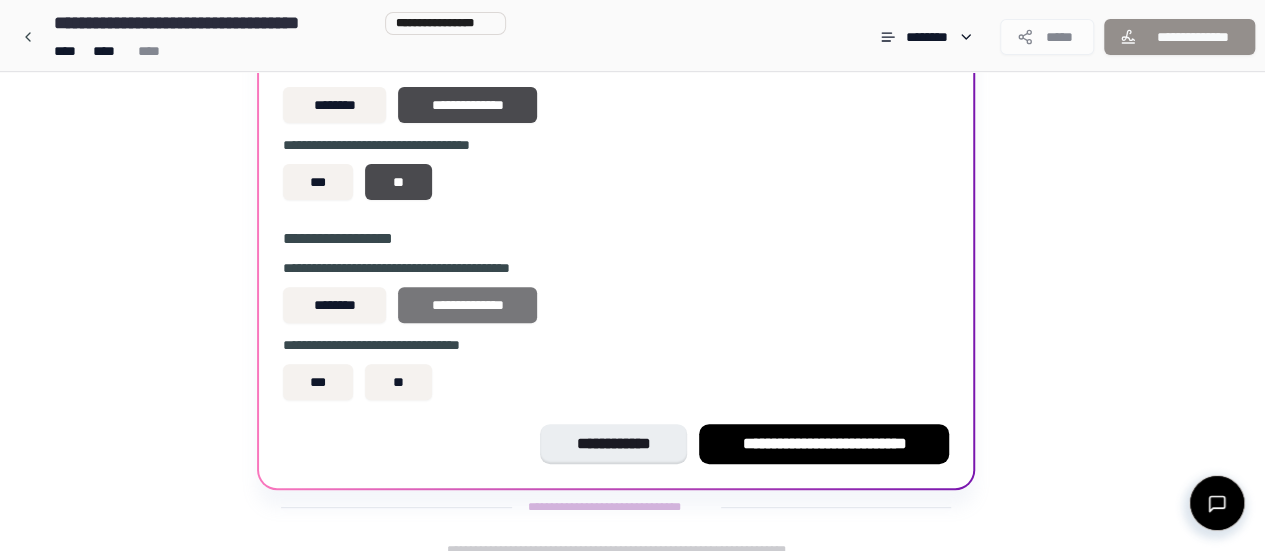click on "**********" at bounding box center (467, 305) 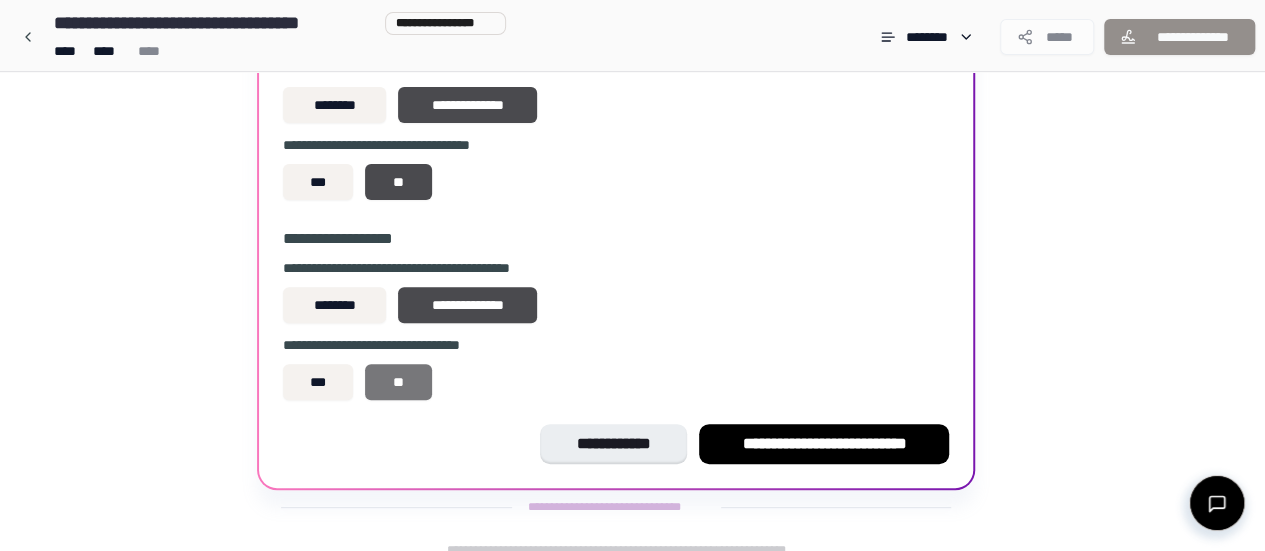 click on "**" at bounding box center (398, 382) 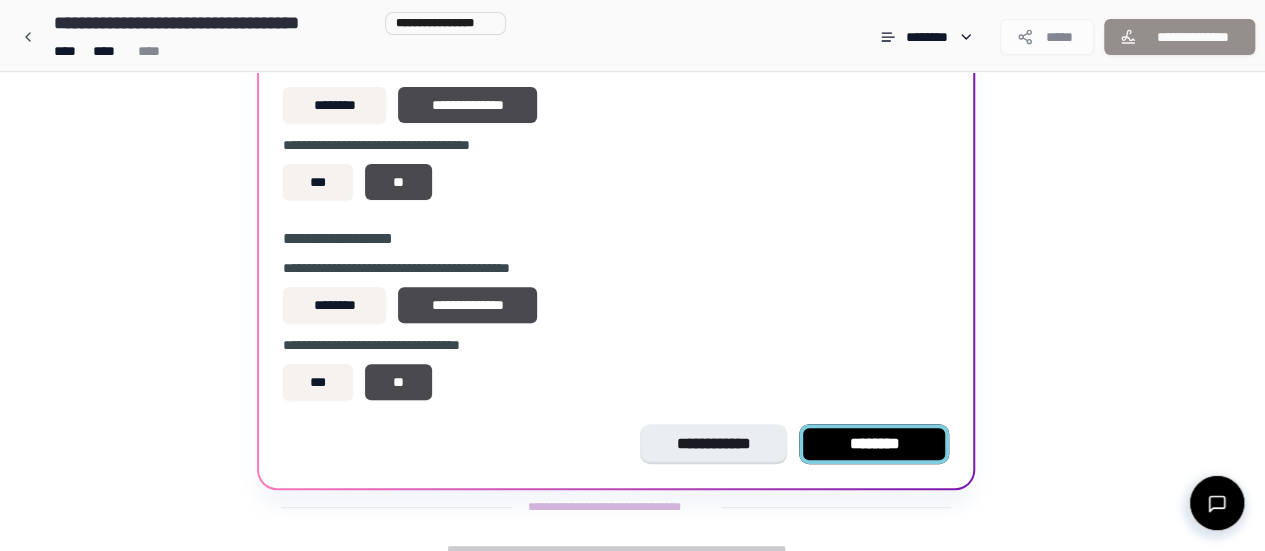 click on "********" at bounding box center (874, 444) 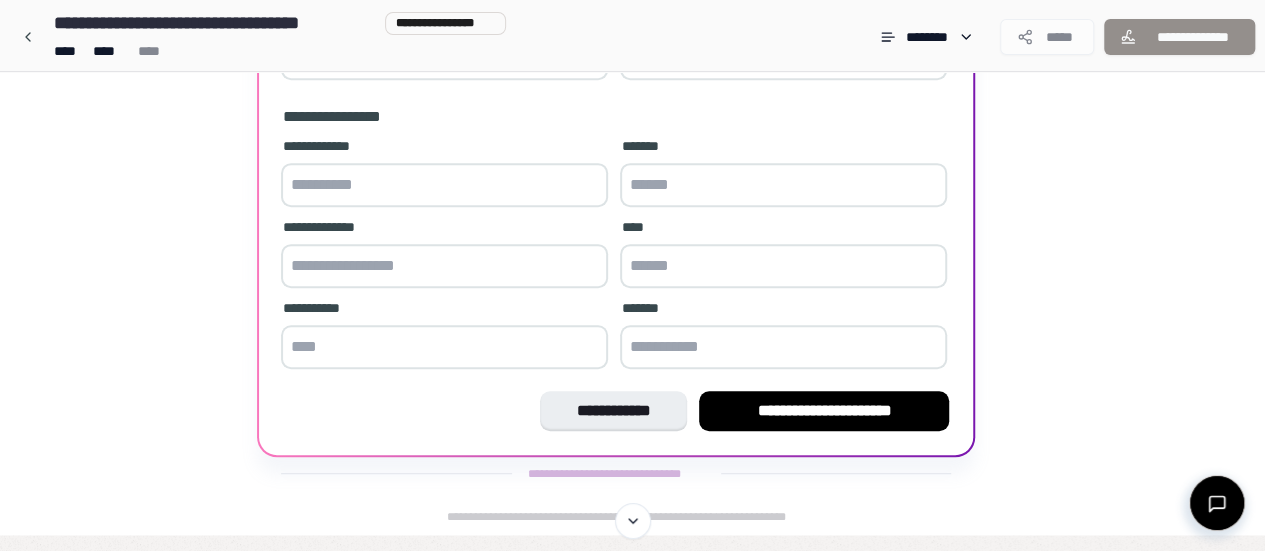 scroll, scrollTop: 0, scrollLeft: 0, axis: both 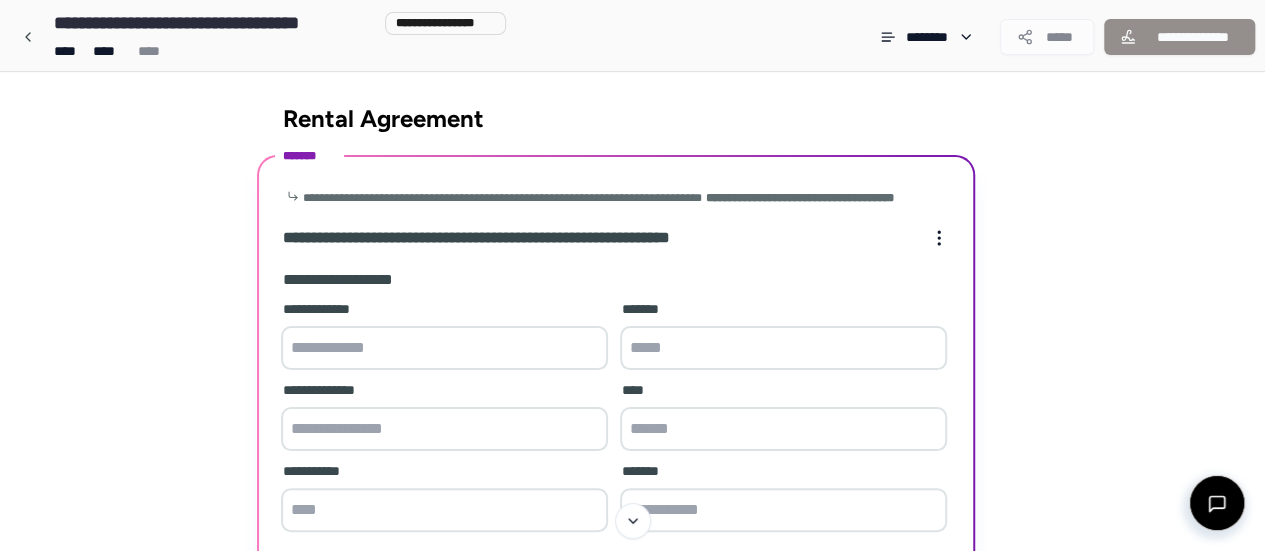 click at bounding box center (444, 348) 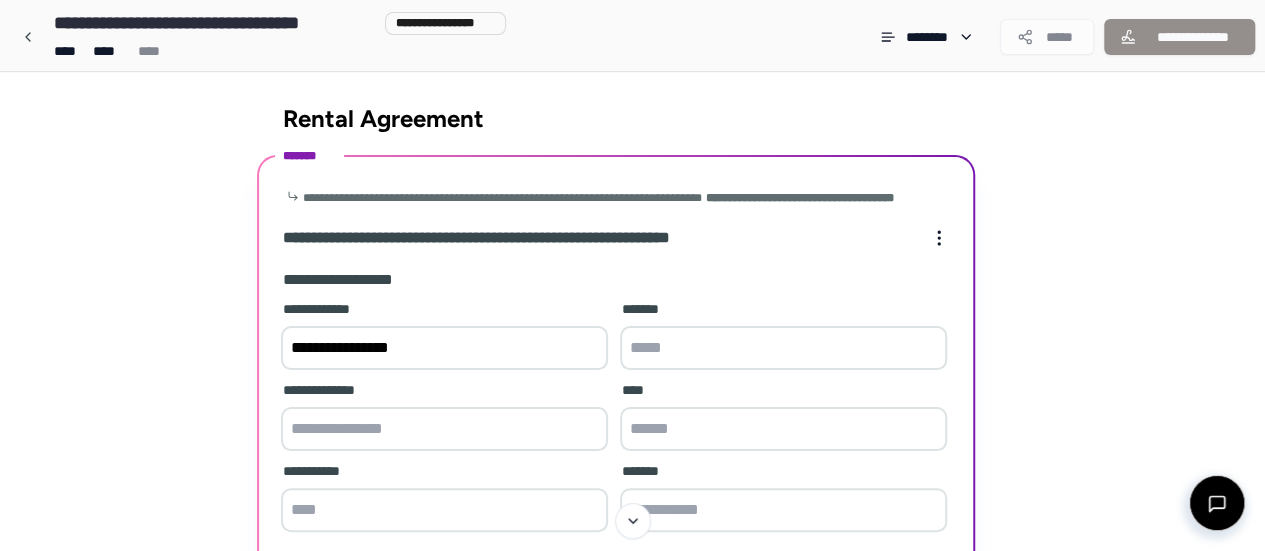 type on "**********" 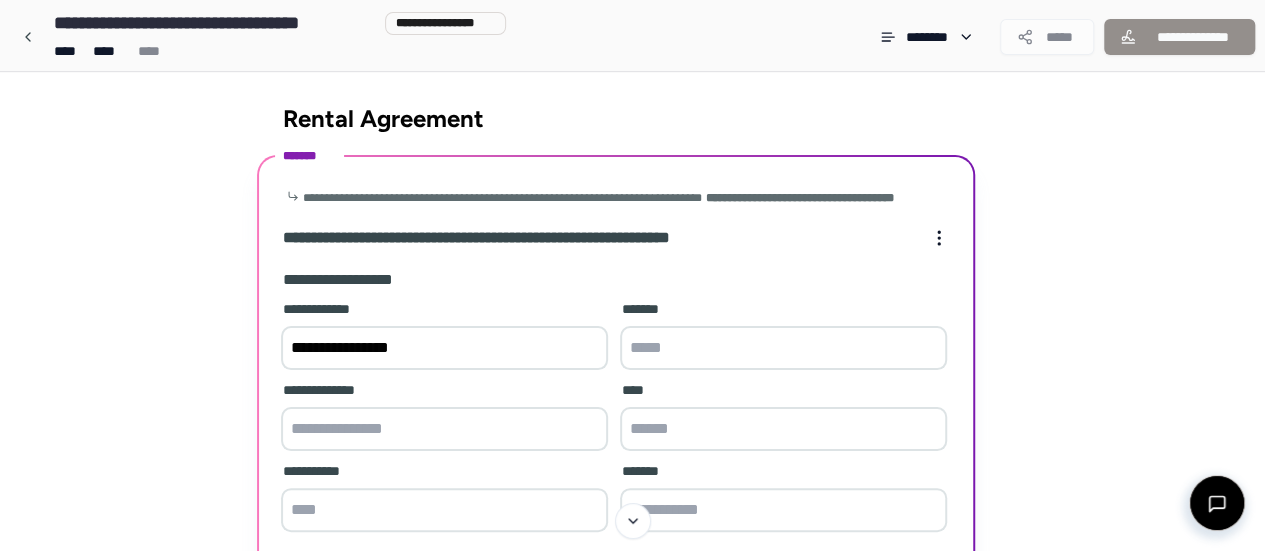 click at bounding box center (444, 429) 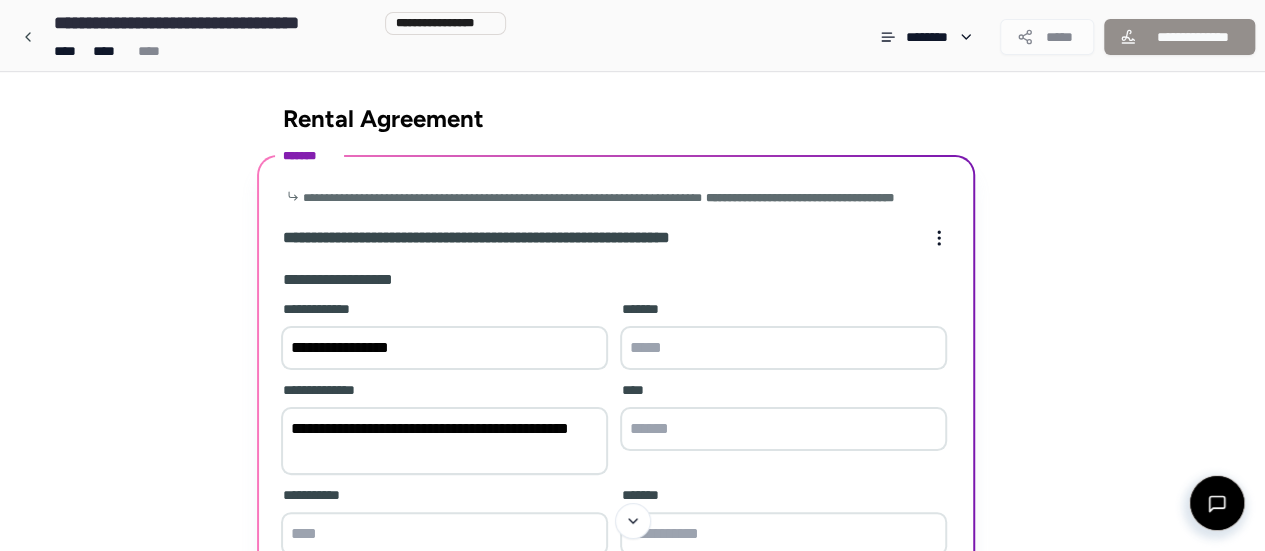 type on "**********" 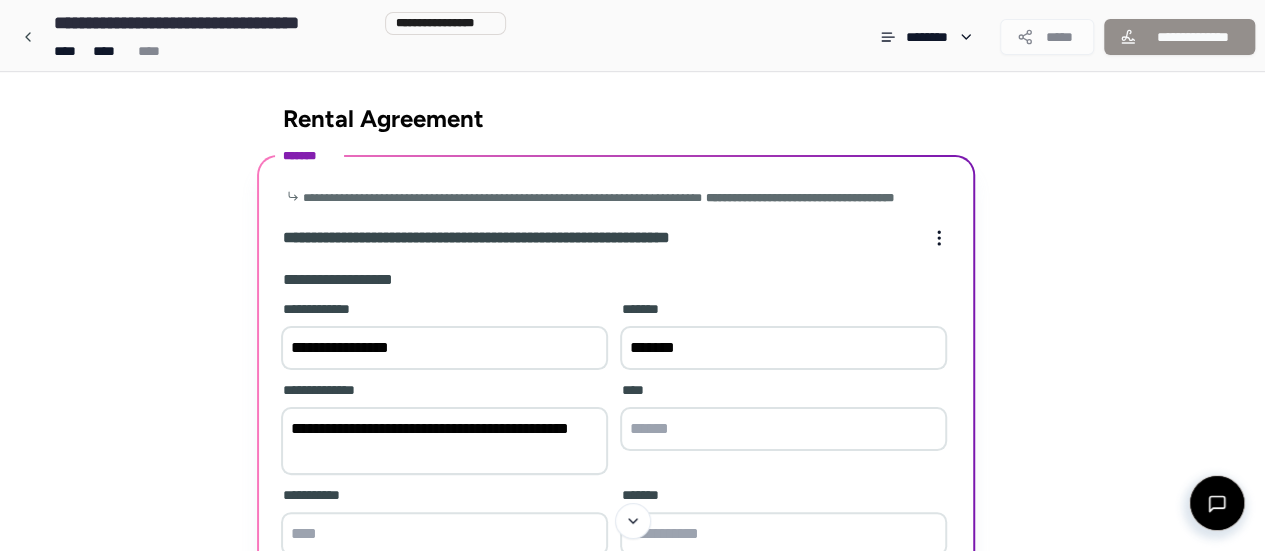 type on "*******" 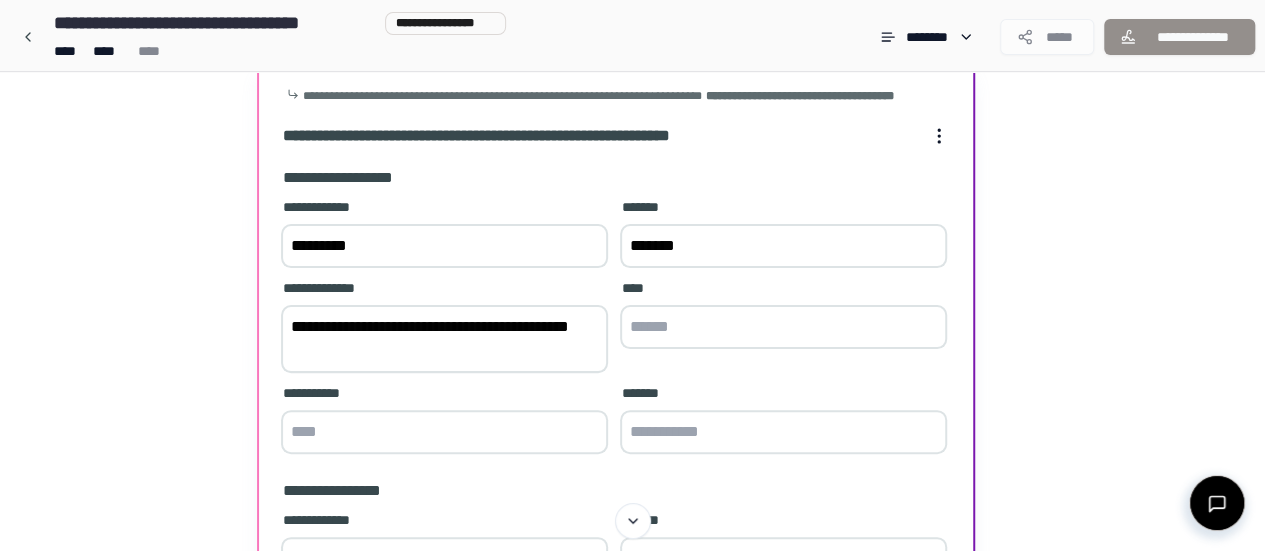 scroll, scrollTop: 100, scrollLeft: 0, axis: vertical 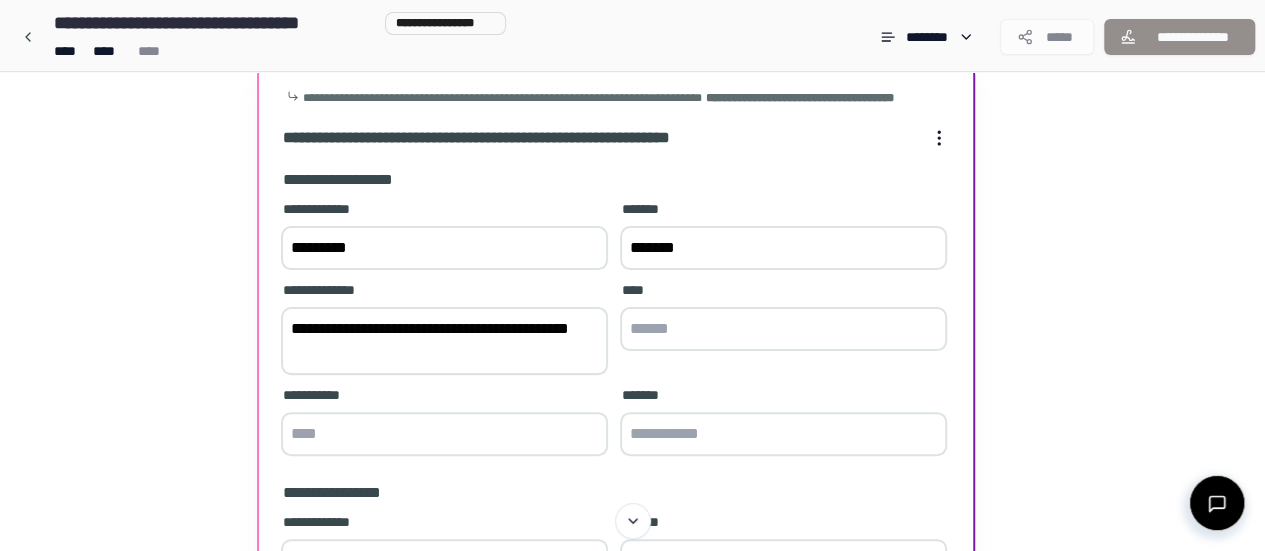 type on "********" 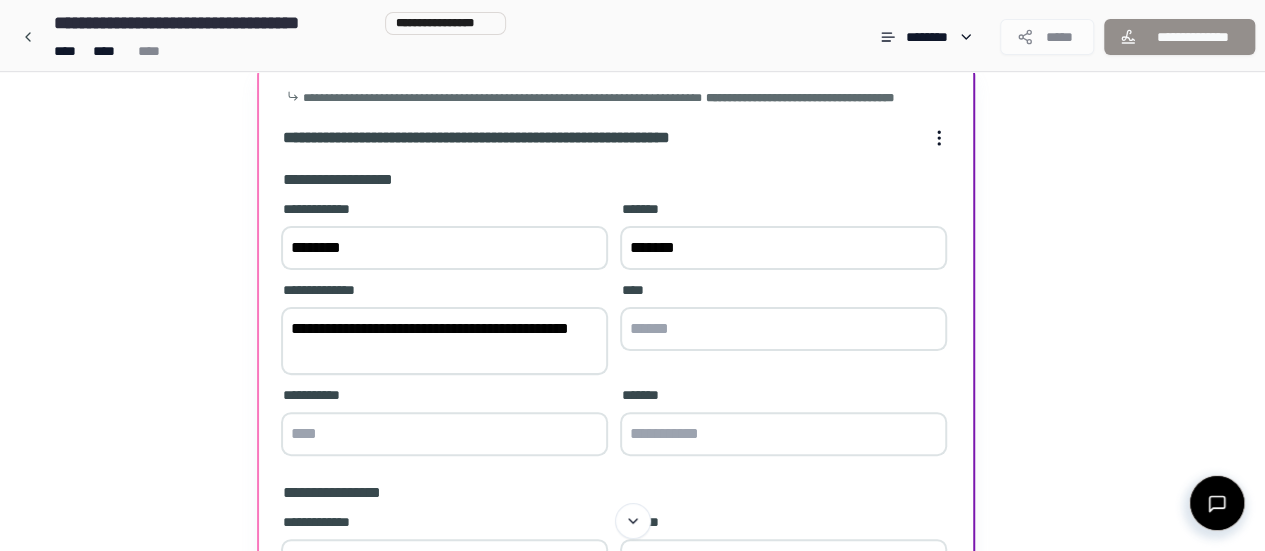 click at bounding box center [783, 329] 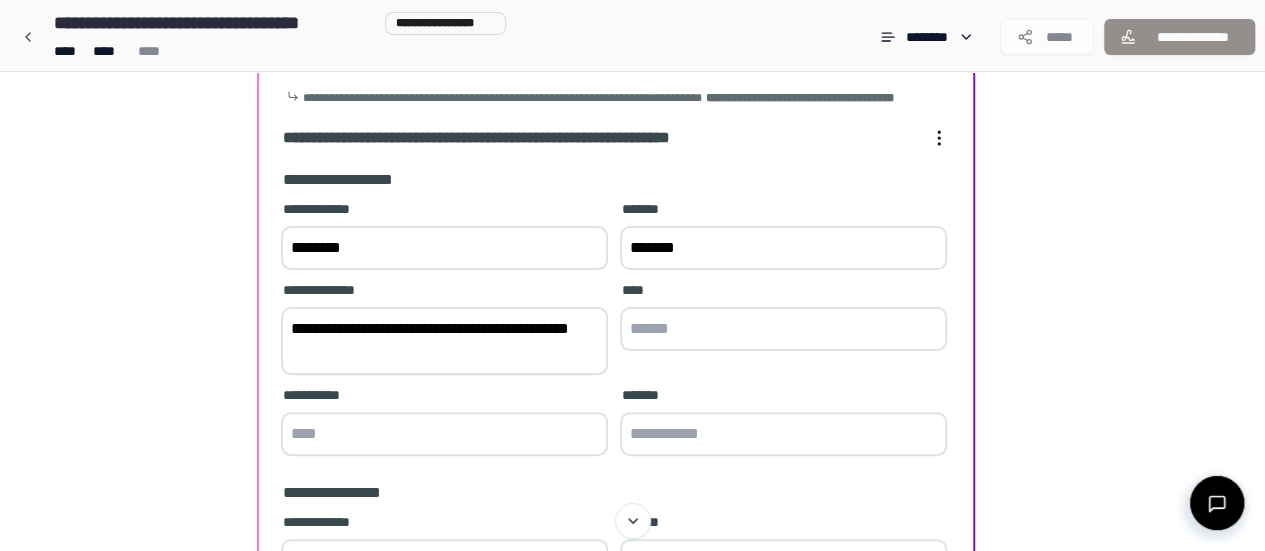 click at bounding box center [444, 434] 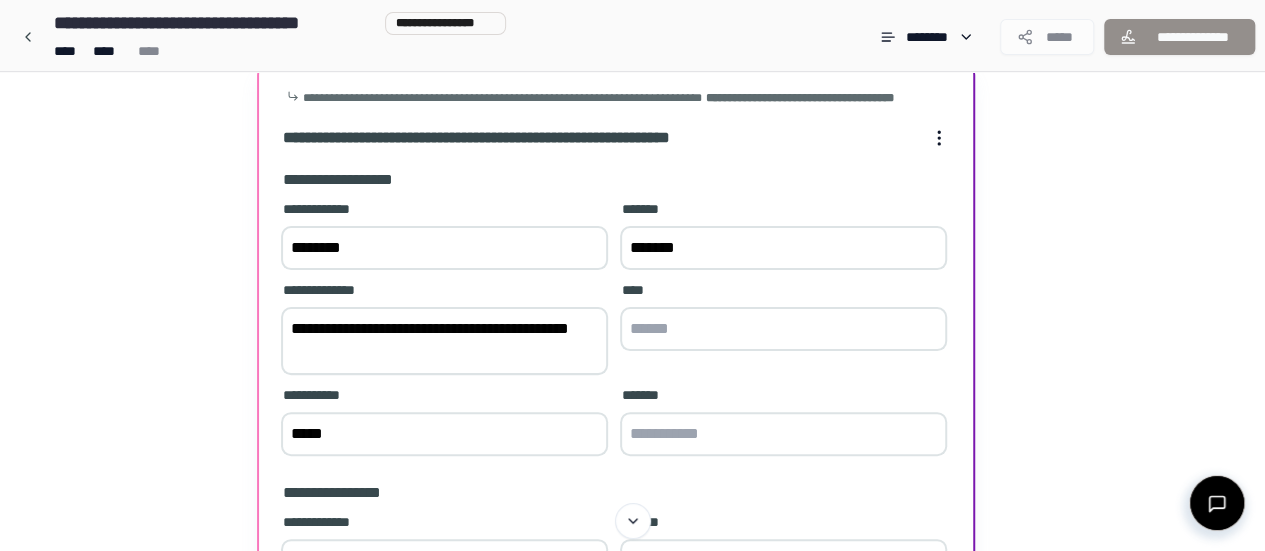 type on "*****" 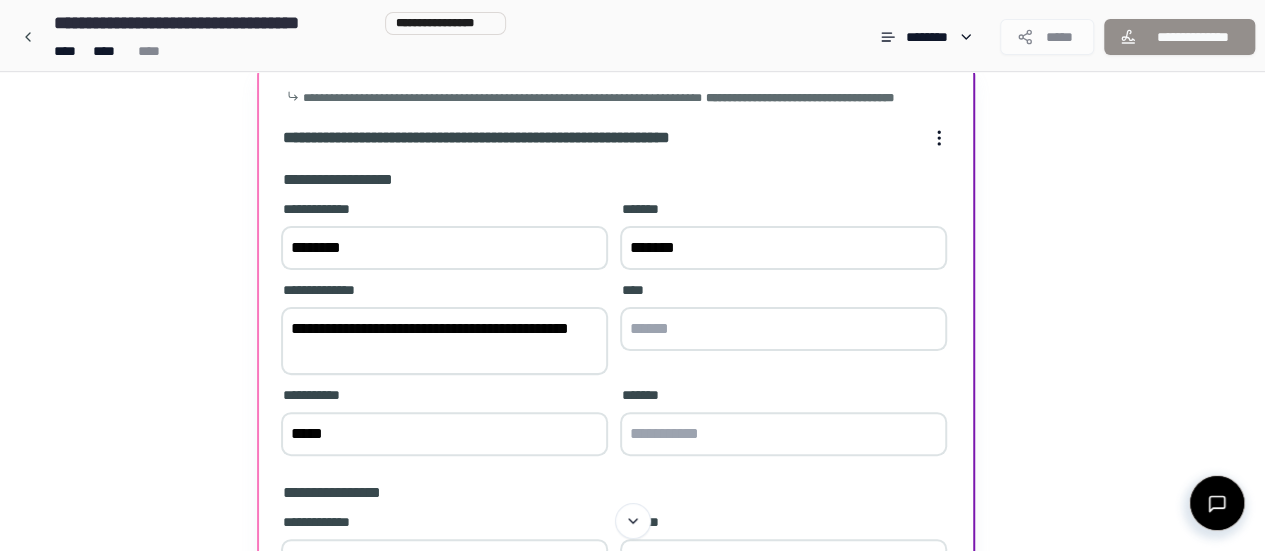 click at bounding box center (783, 329) 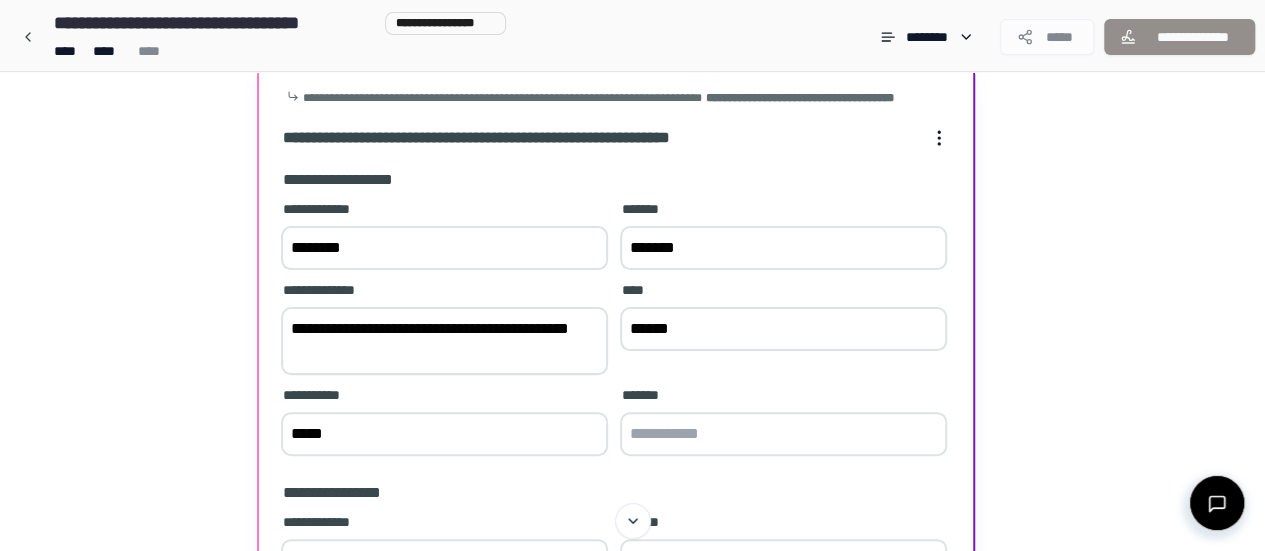 type on "******" 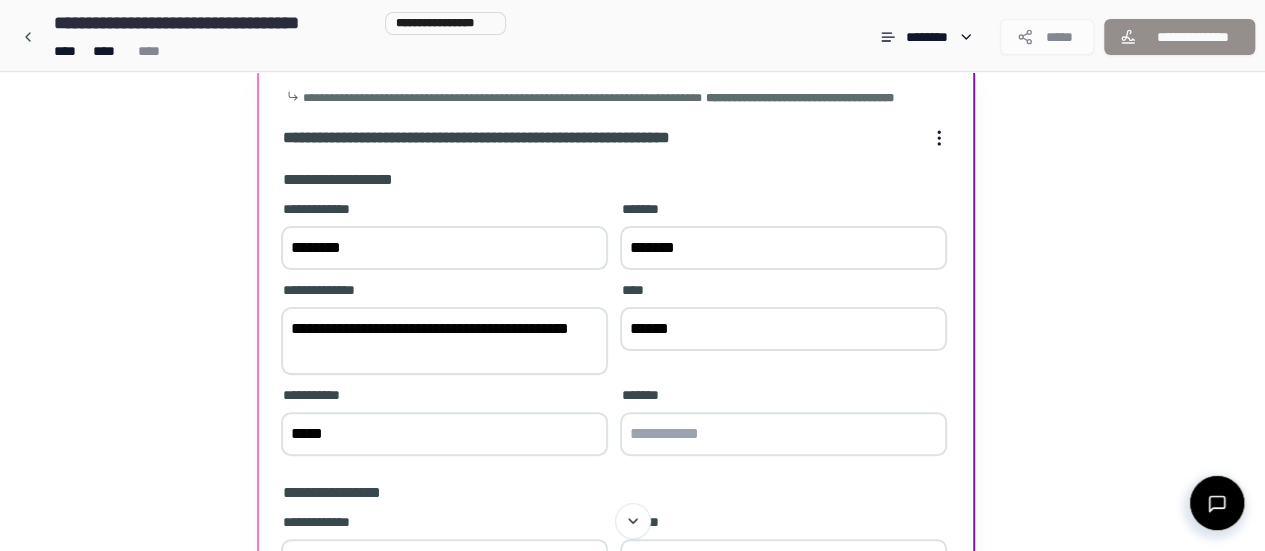 click at bounding box center [783, 434] 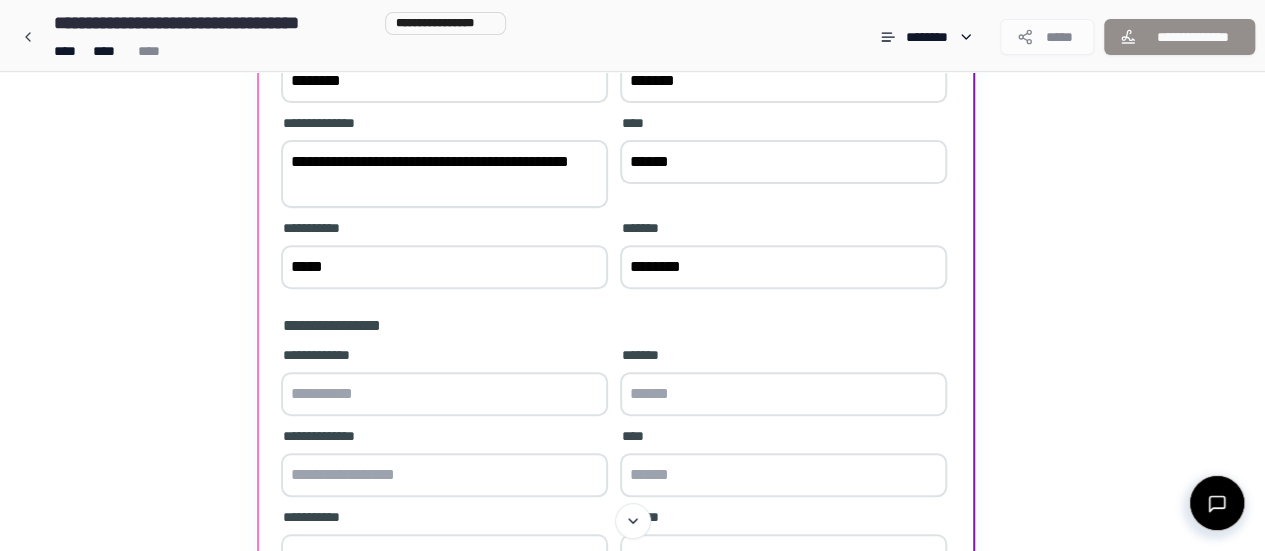 scroll, scrollTop: 400, scrollLeft: 0, axis: vertical 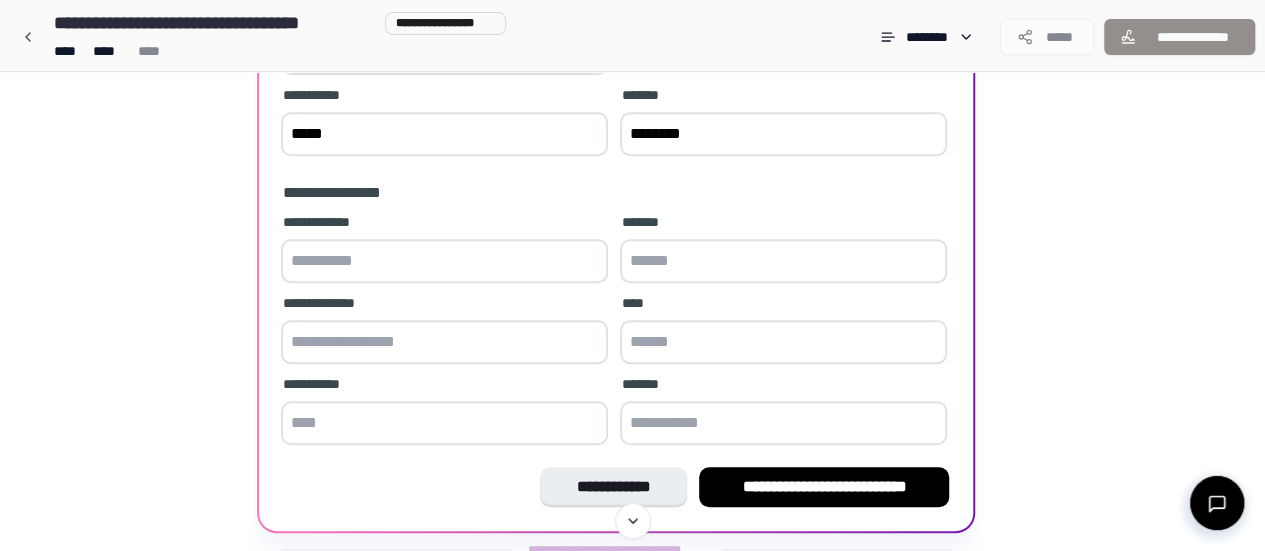 type on "********" 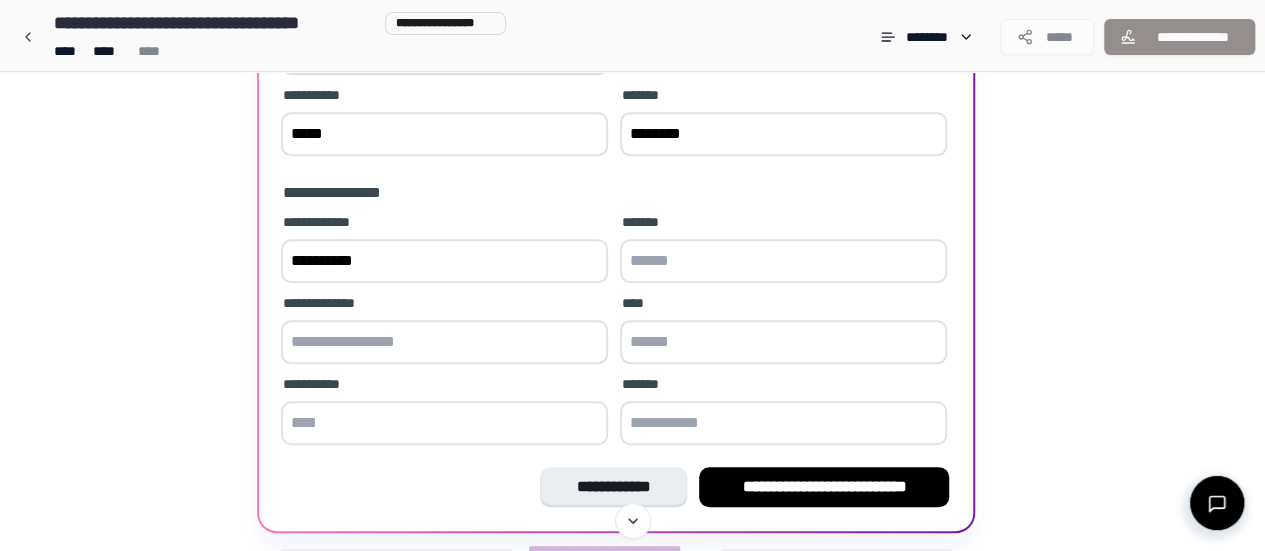 type on "**********" 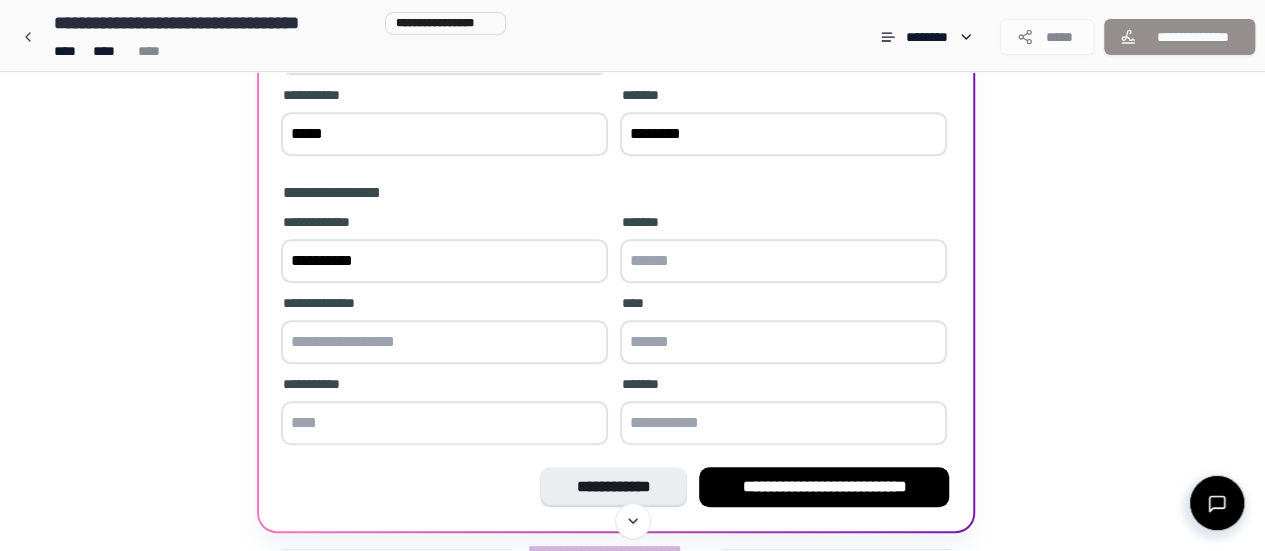 click at bounding box center [783, 261] 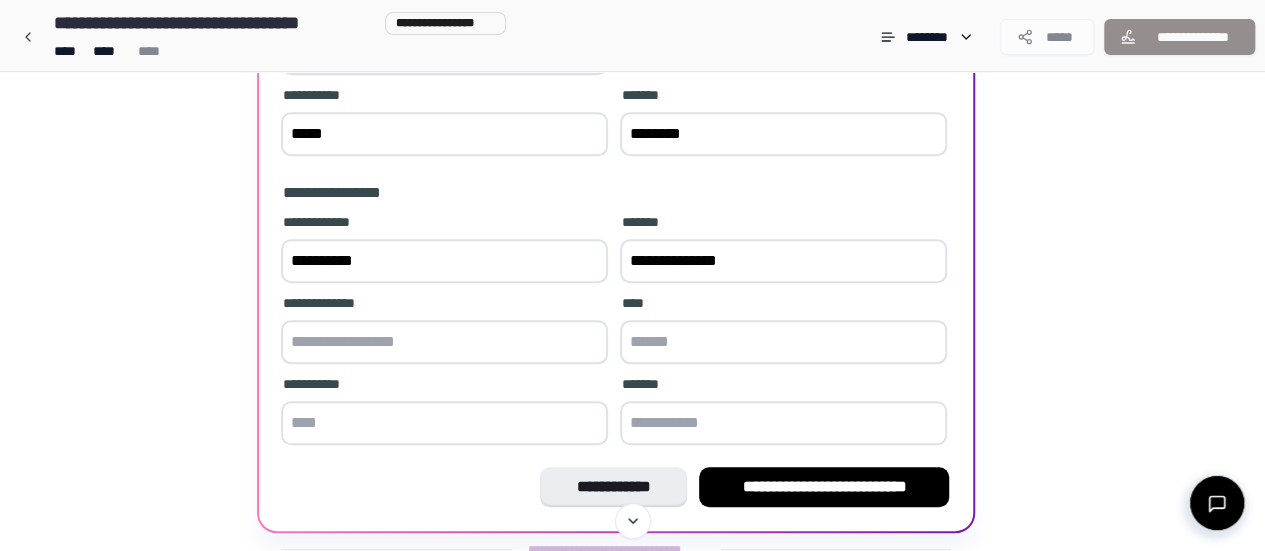 type on "**********" 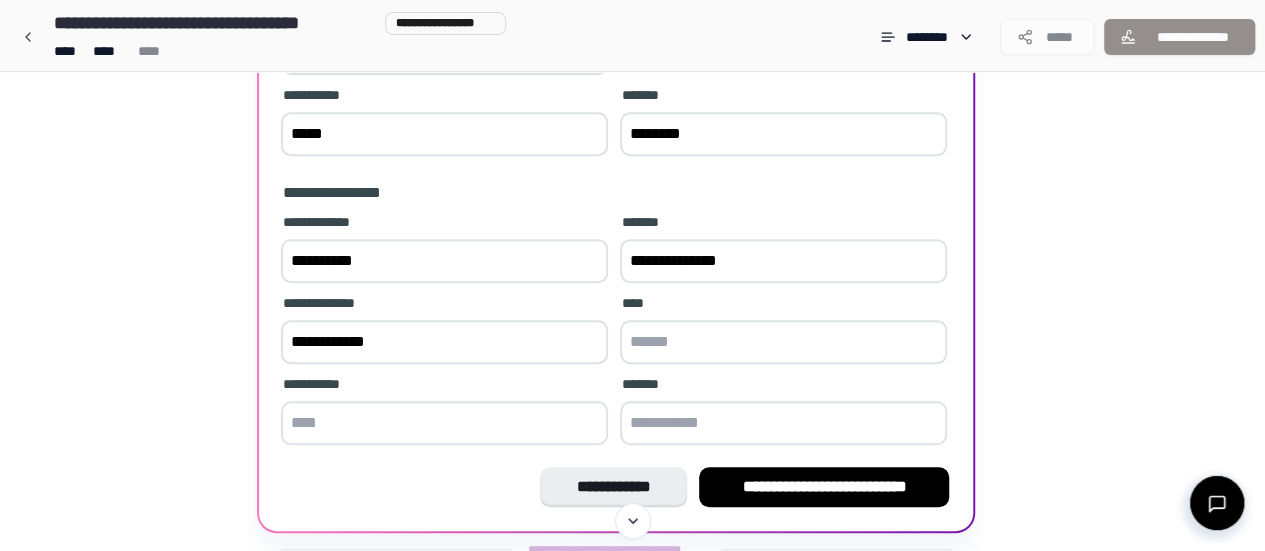 type on "**********" 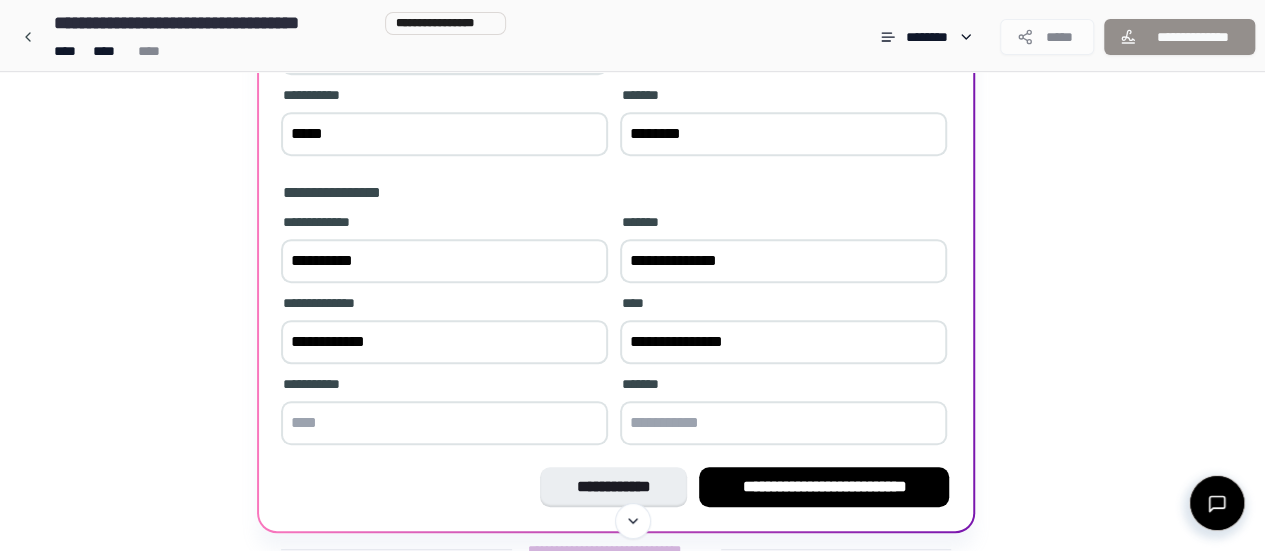 type on "**********" 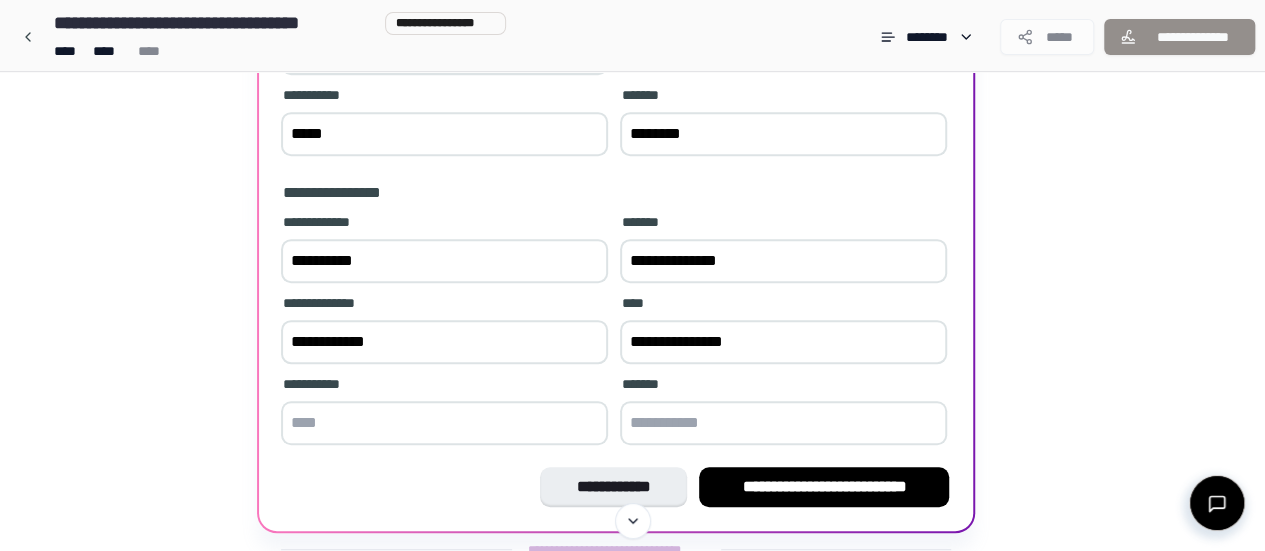 click at bounding box center (444, 423) 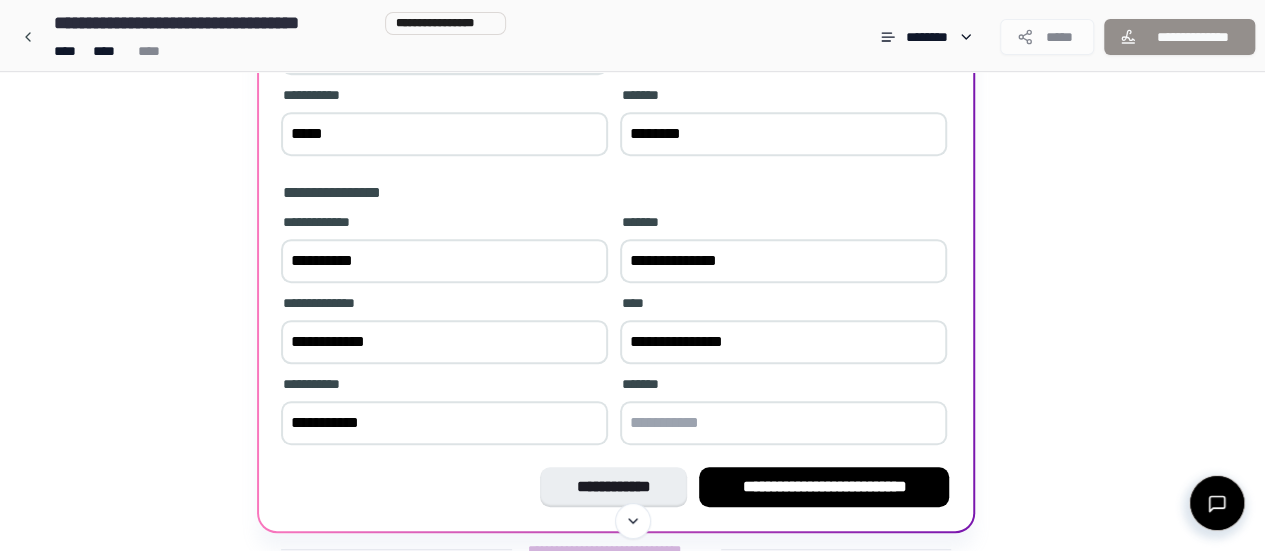 type on "**********" 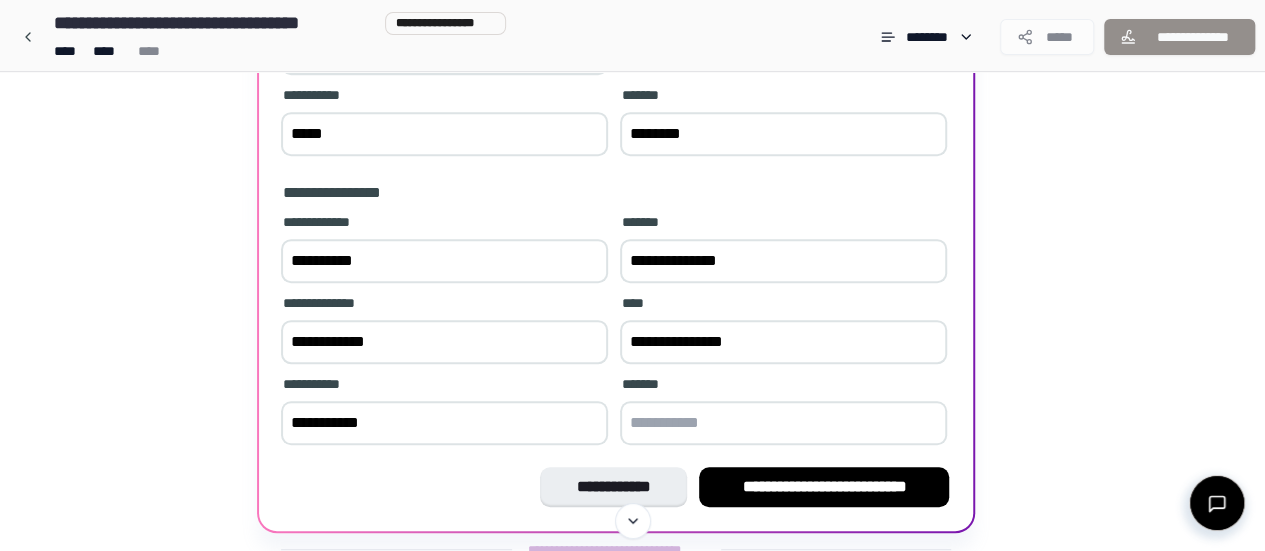 click at bounding box center (783, 423) 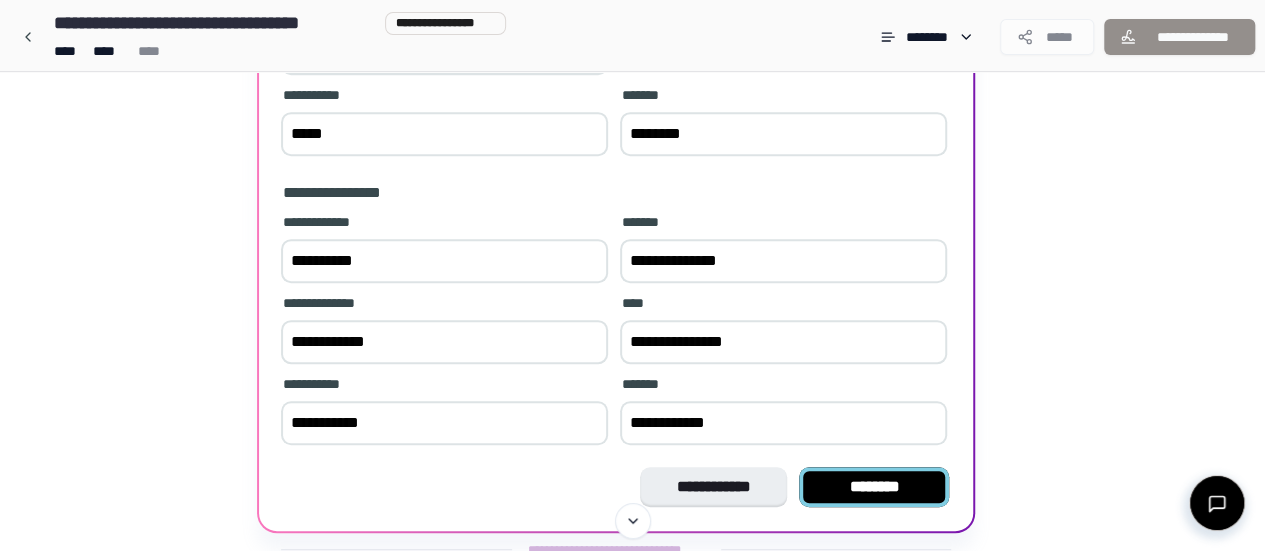 type on "**********" 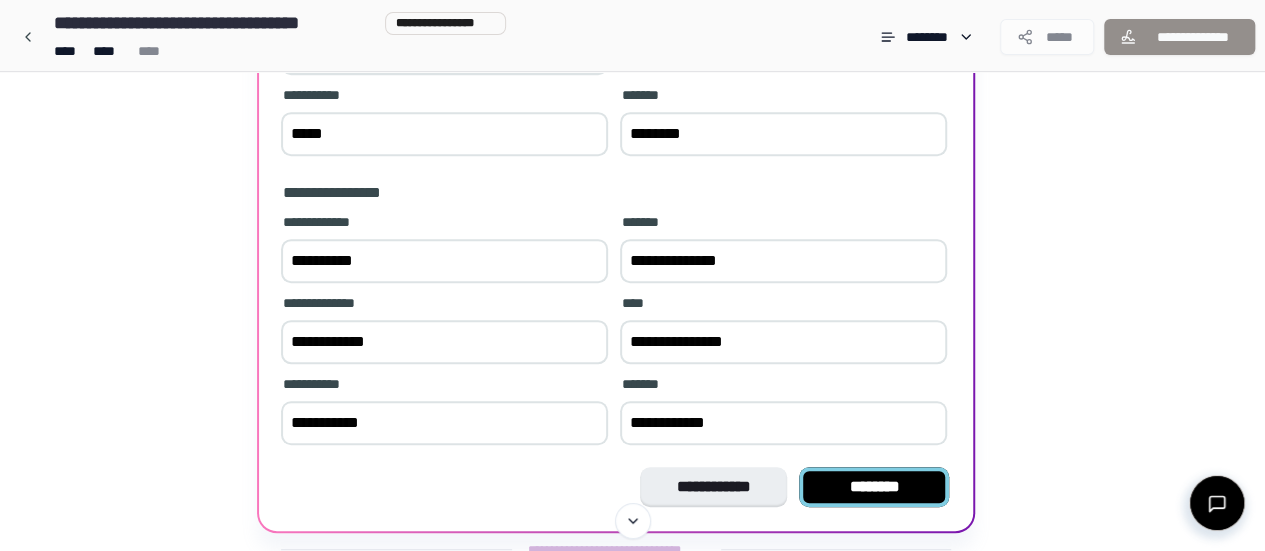 click on "********" at bounding box center [874, 487] 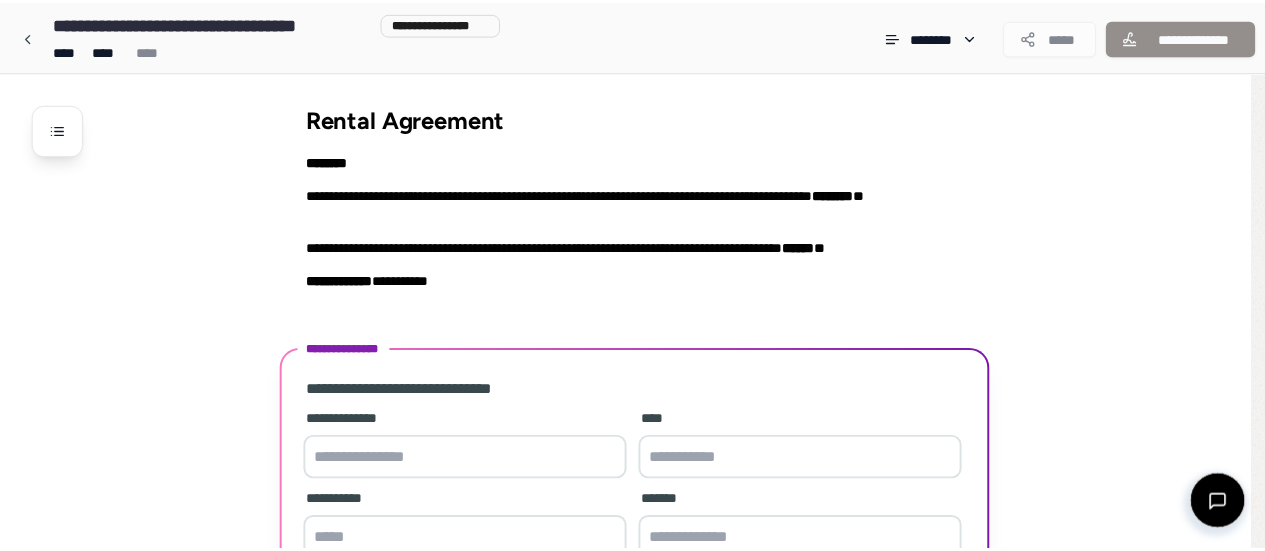 scroll, scrollTop: 176, scrollLeft: 0, axis: vertical 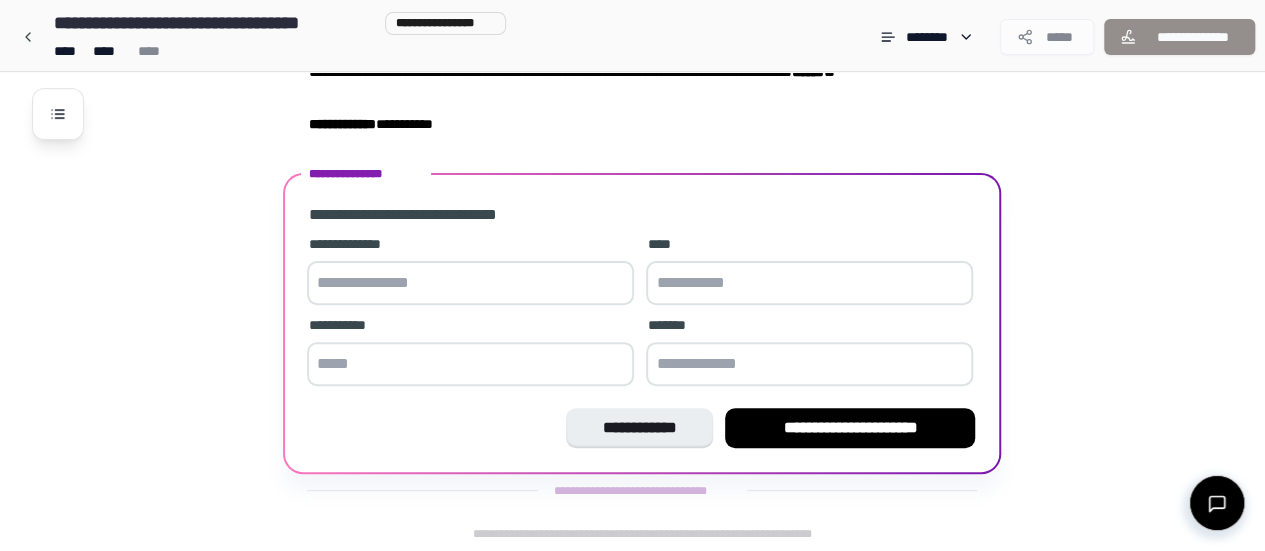 click at bounding box center [470, 283] 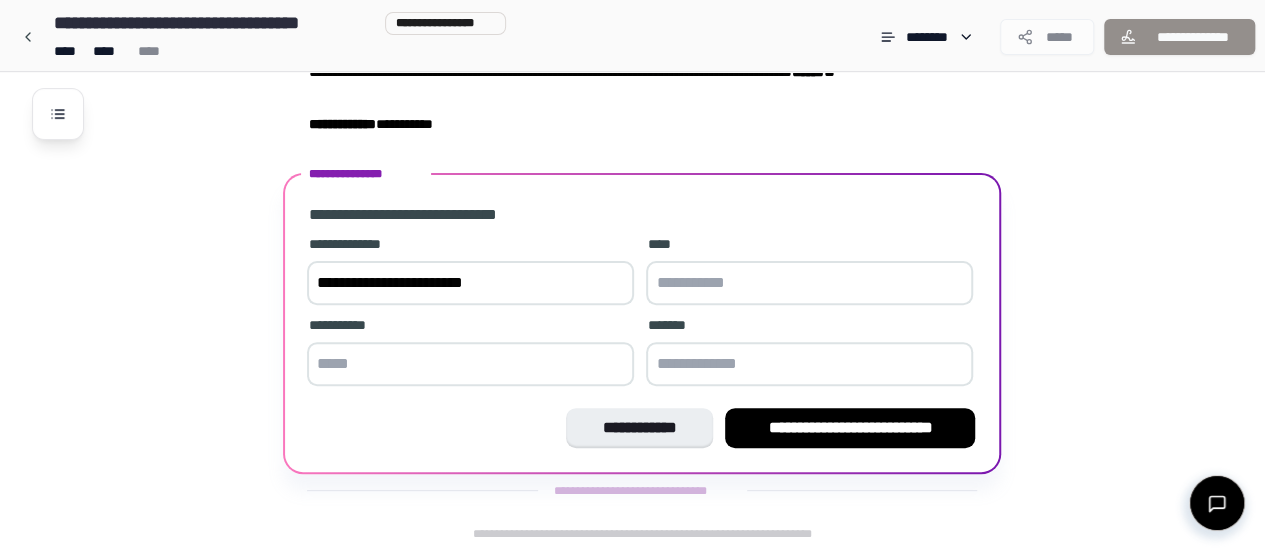 type on "**********" 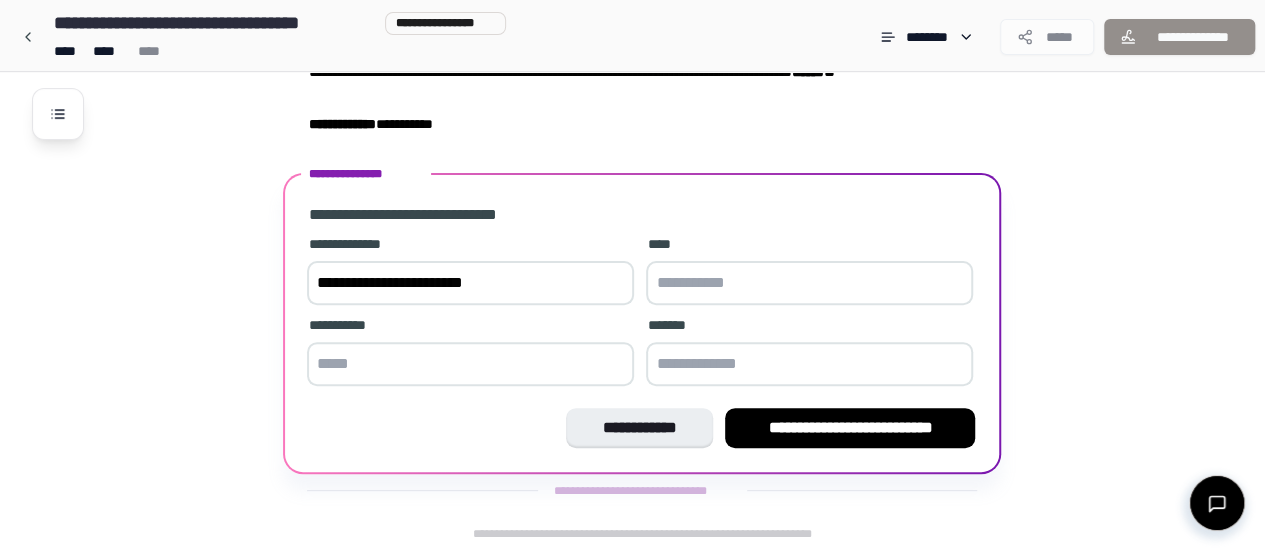 click at bounding box center [809, 283] 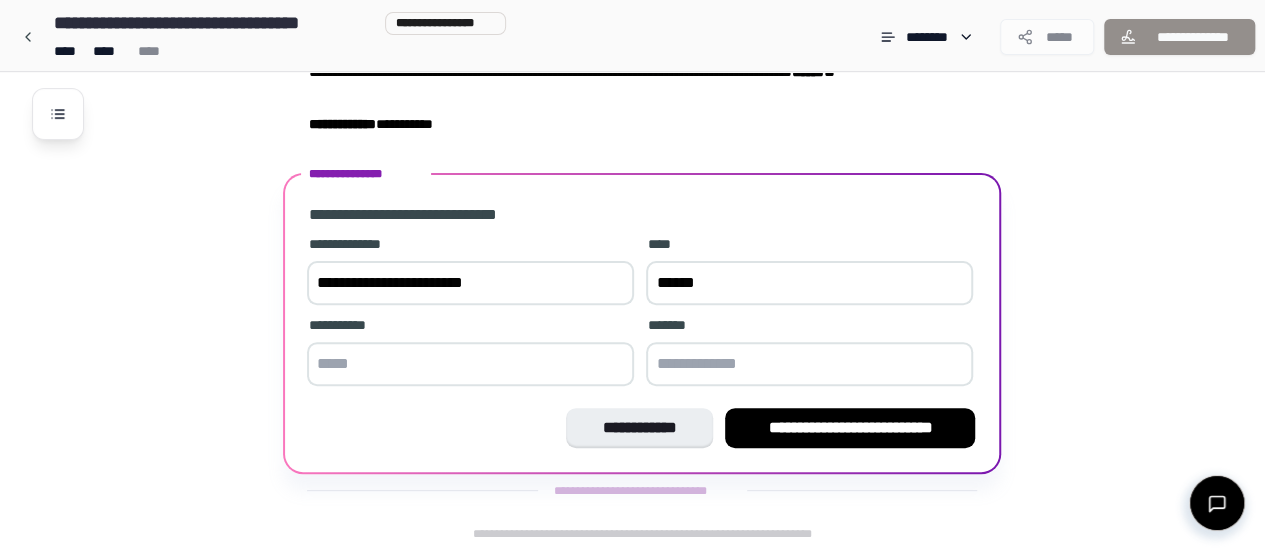 type on "******" 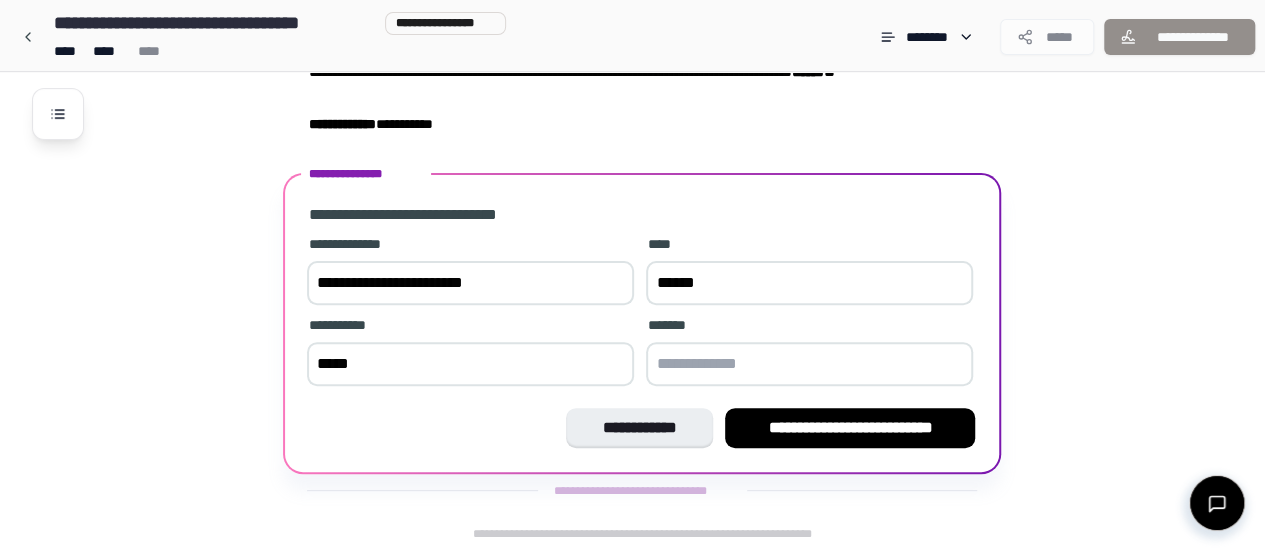 type on "*****" 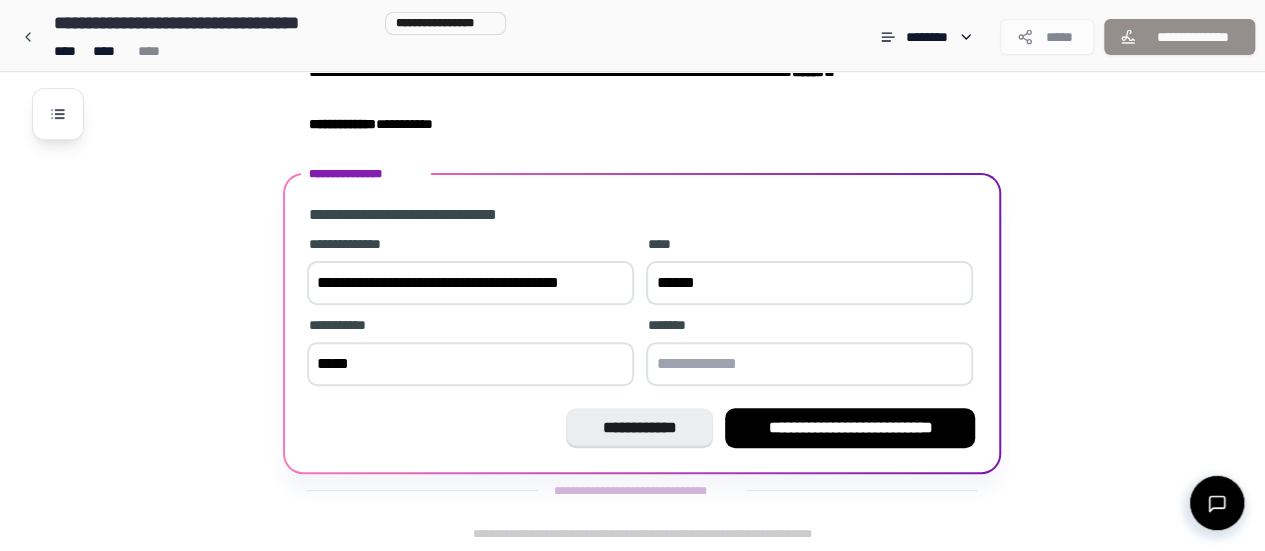 type on "**********" 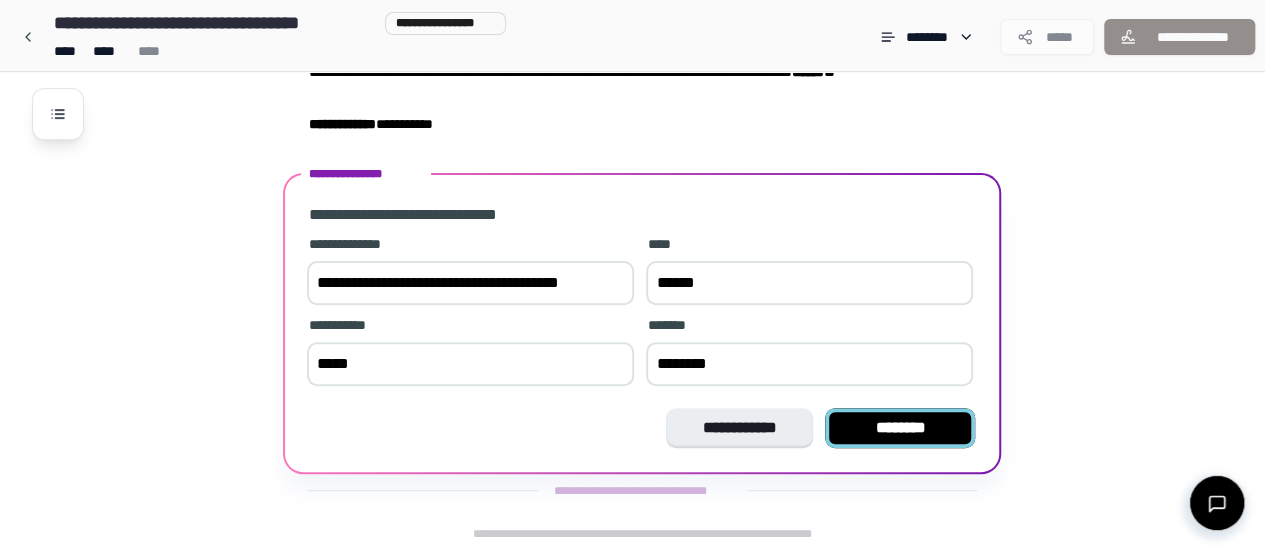 type on "********" 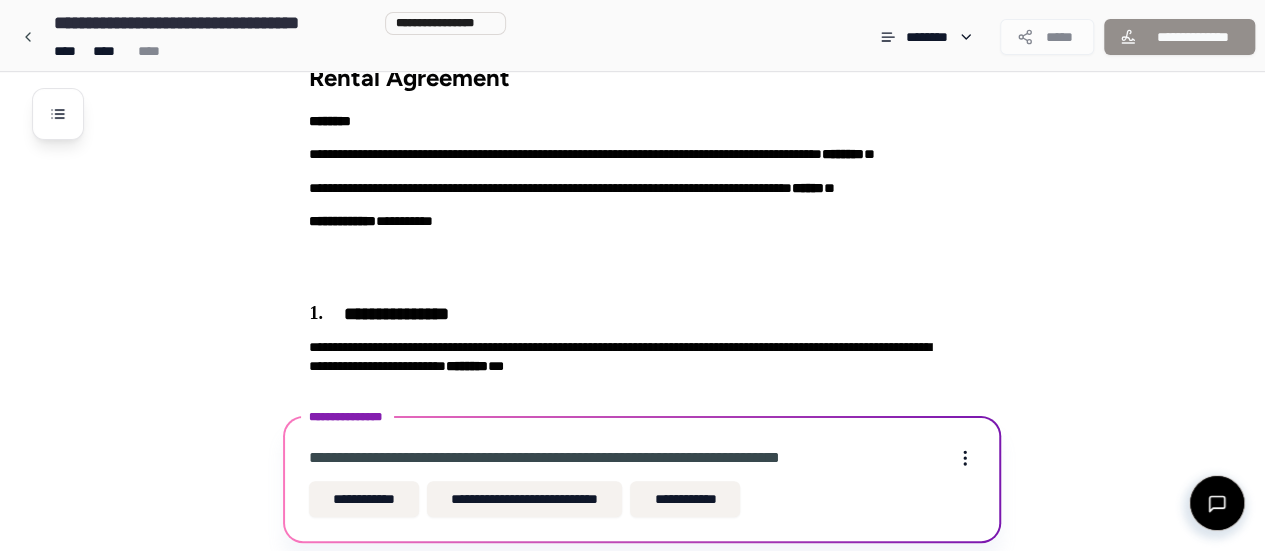 scroll, scrollTop: 110, scrollLeft: 0, axis: vertical 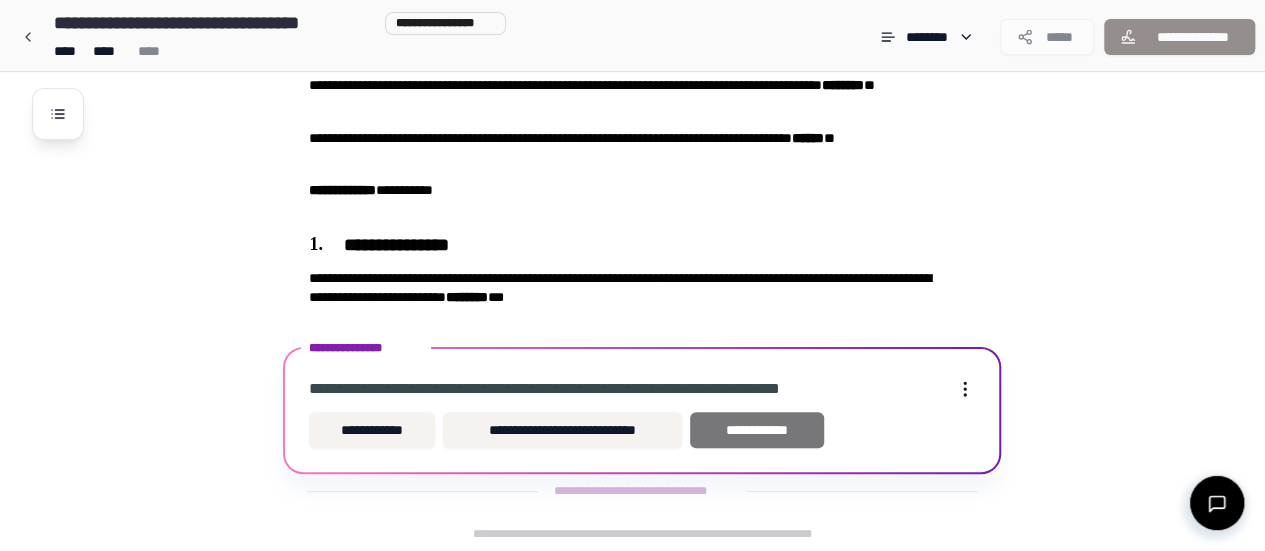 click on "**********" at bounding box center [757, 430] 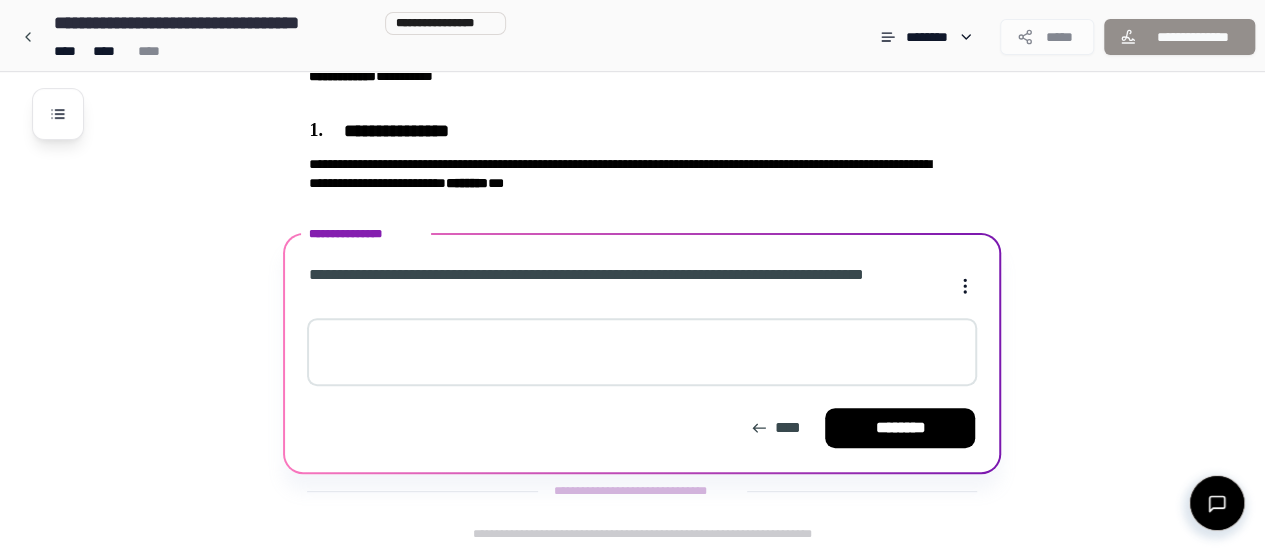 click at bounding box center (642, 352) 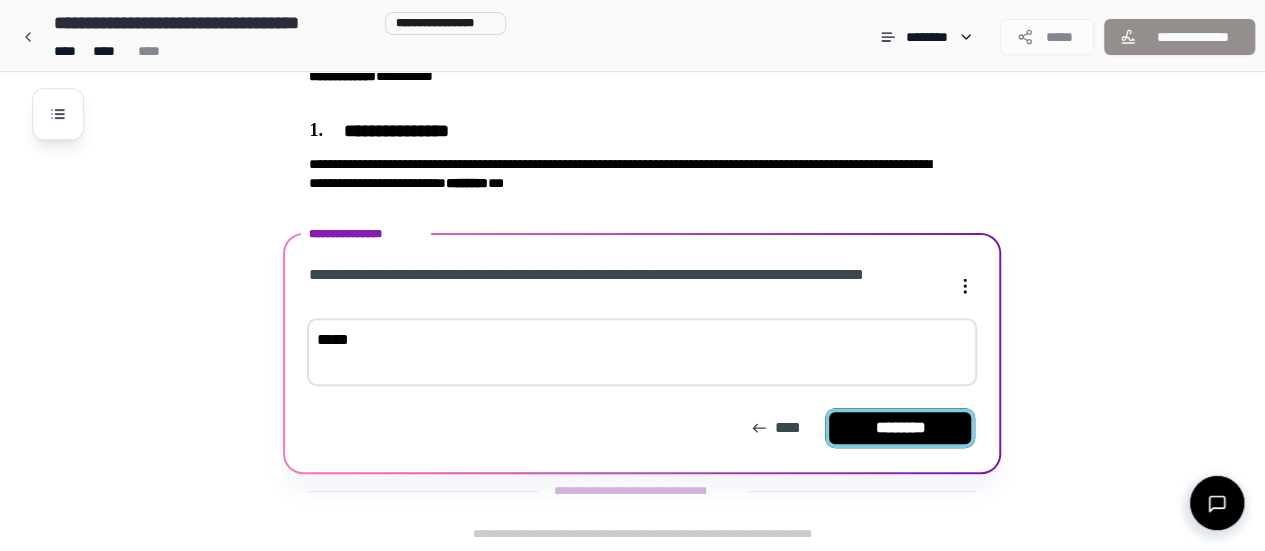 type on "*****" 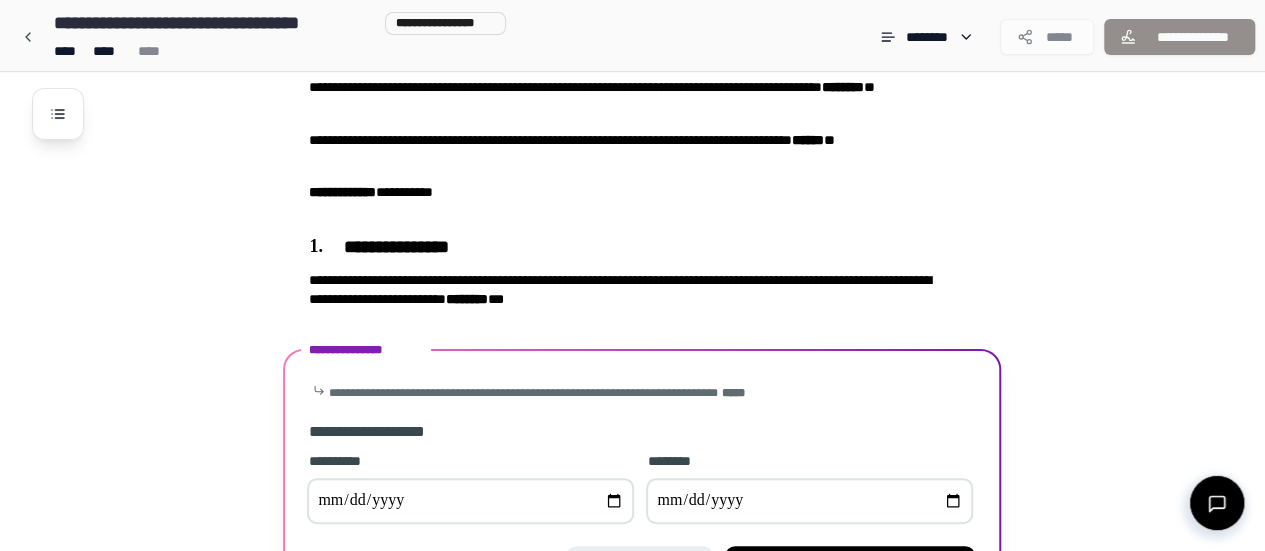 scroll, scrollTop: 246, scrollLeft: 0, axis: vertical 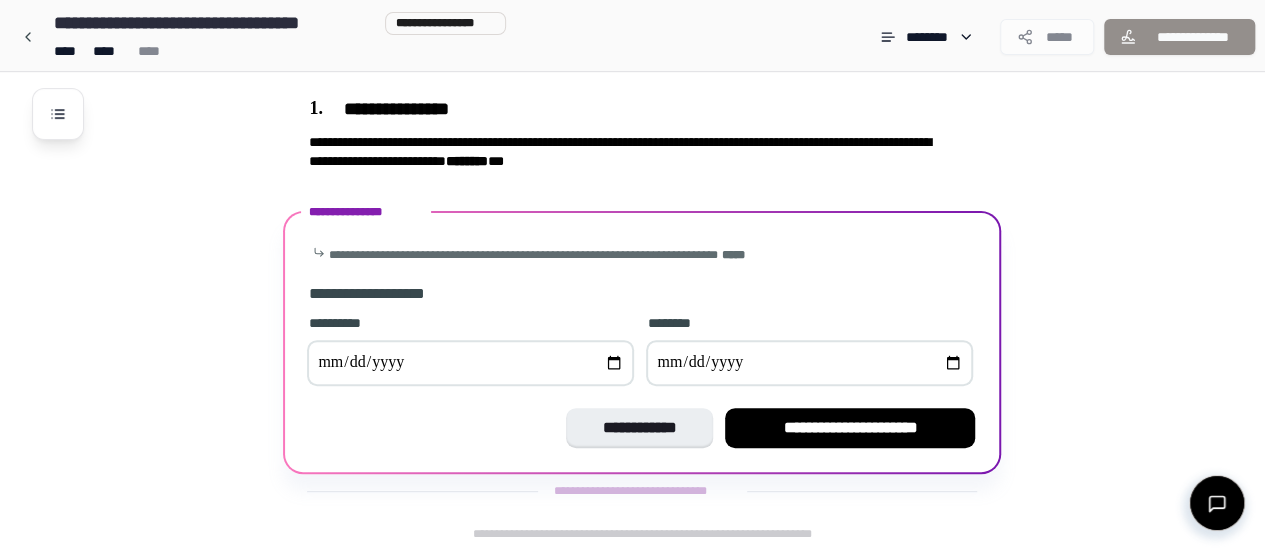 click at bounding box center [470, 363] 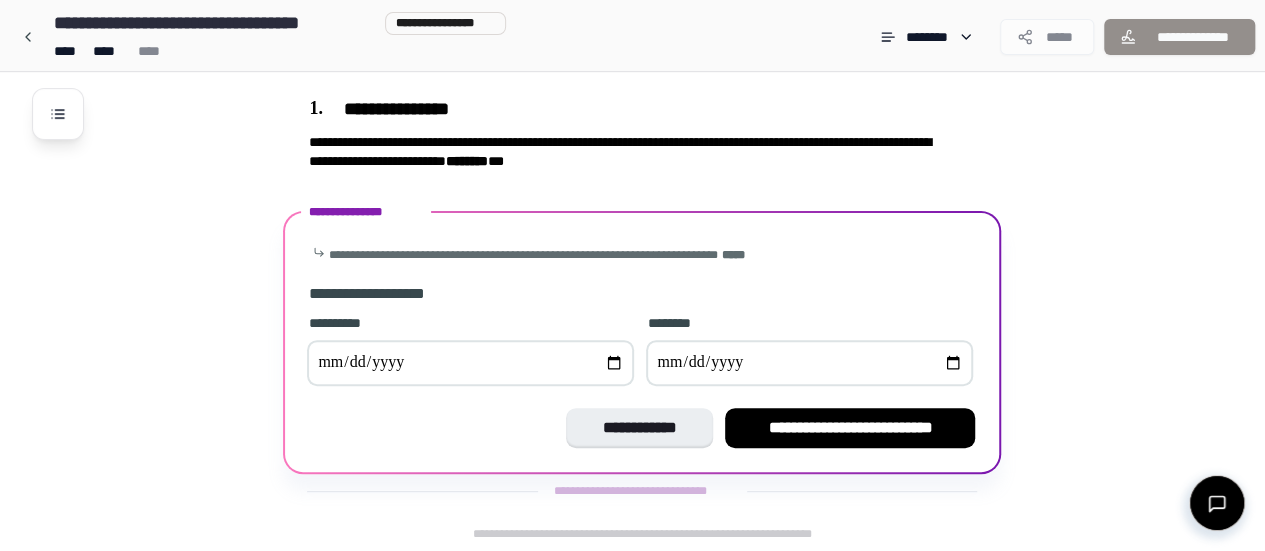 type on "**********" 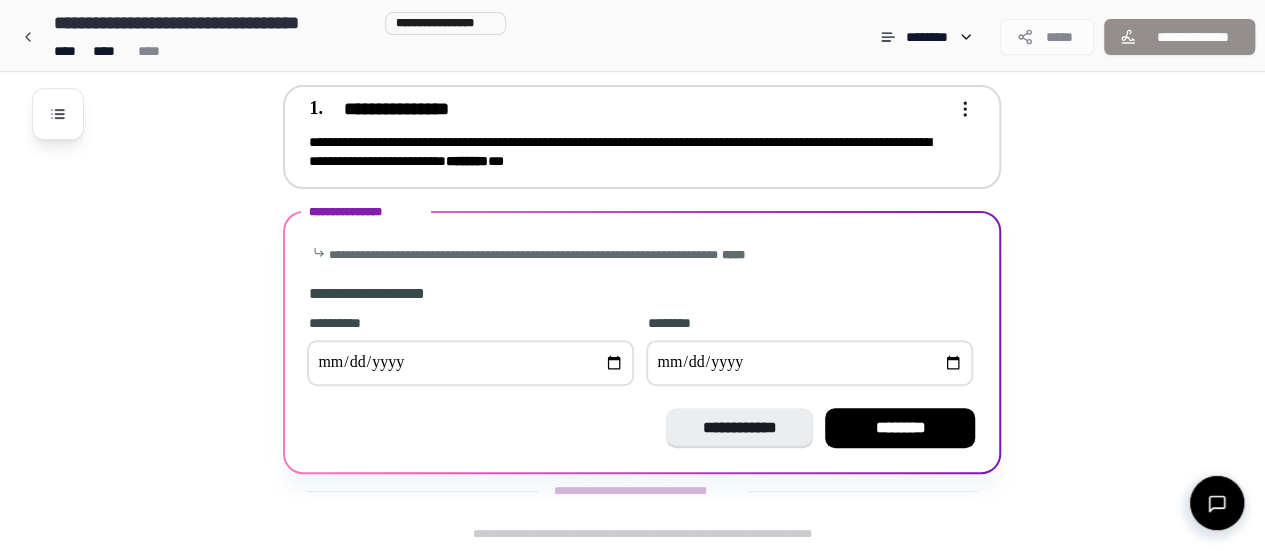 type on "**********" 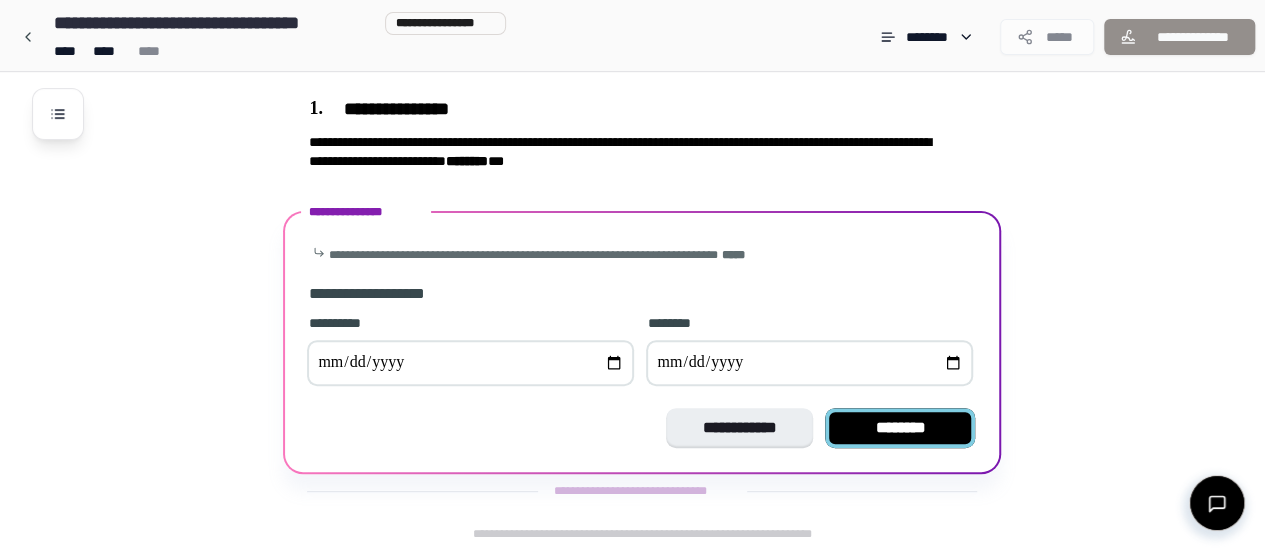 click on "********" at bounding box center [900, 428] 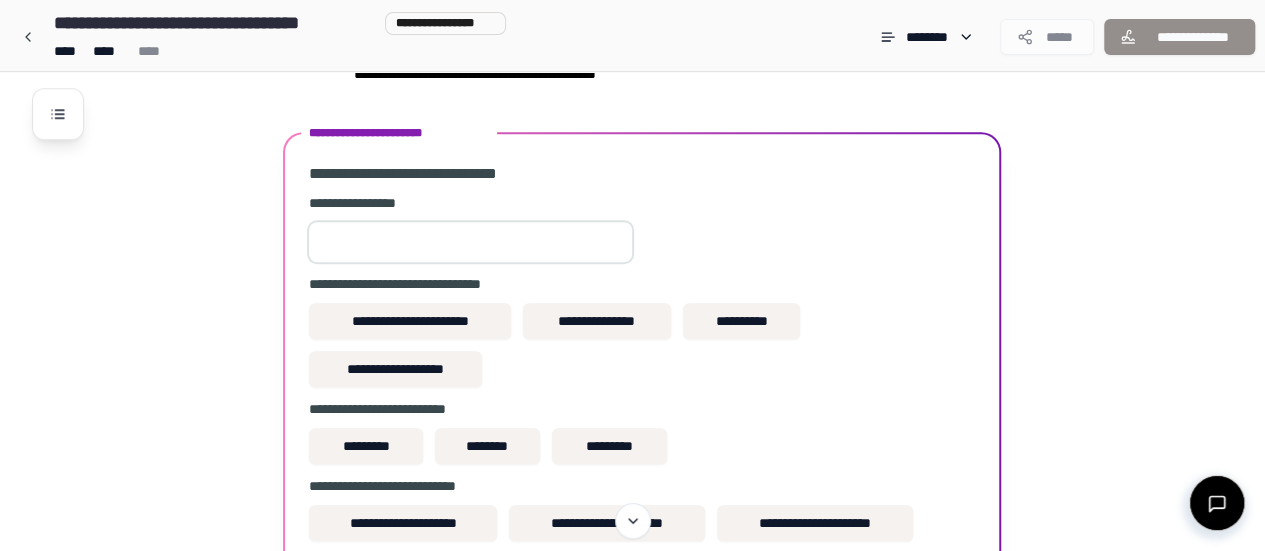 scroll, scrollTop: 686, scrollLeft: 0, axis: vertical 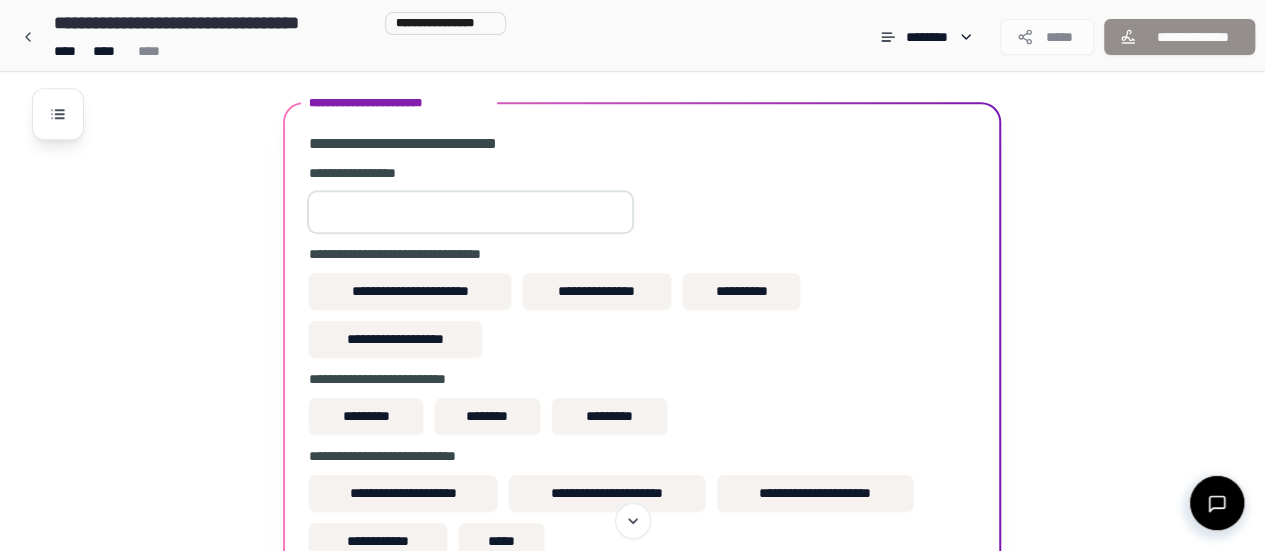 click at bounding box center (470, 212) 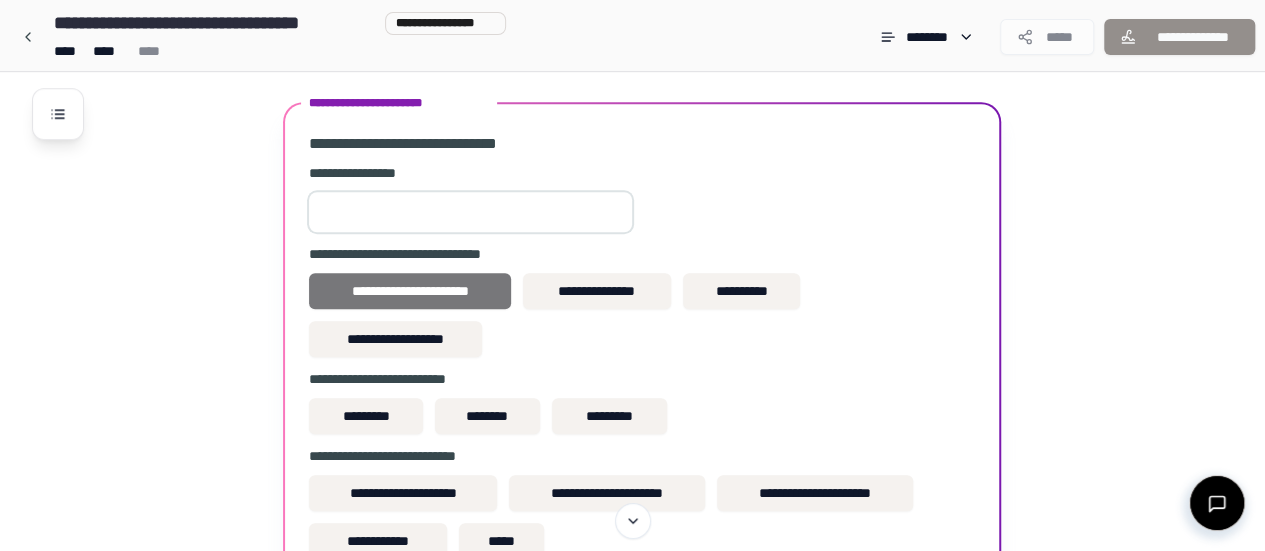 click on "**********" at bounding box center [410, 291] 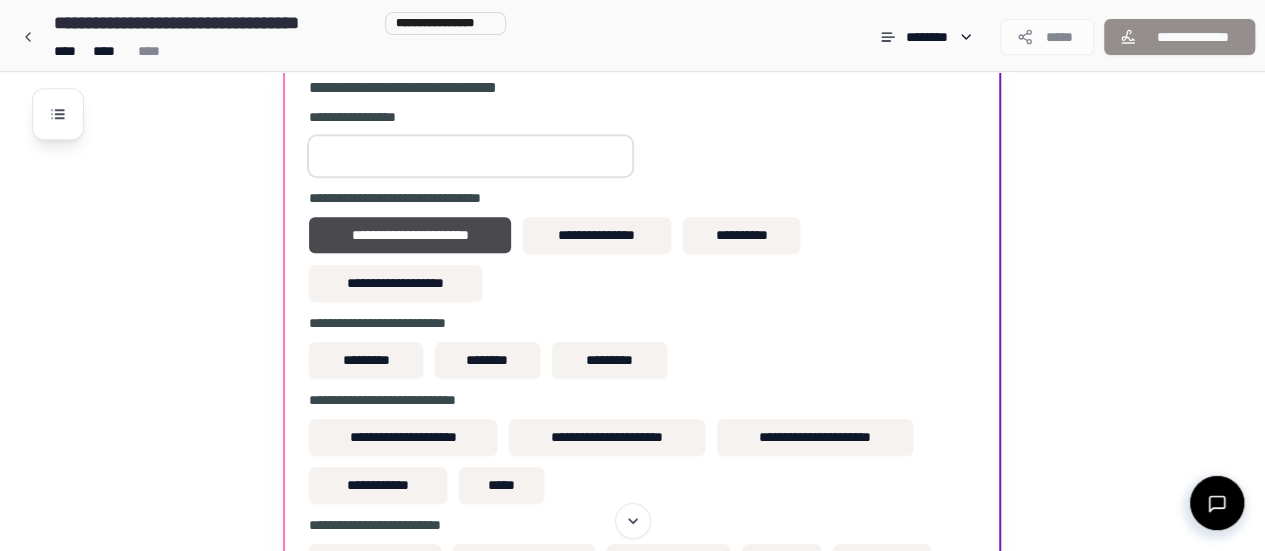 scroll, scrollTop: 786, scrollLeft: 0, axis: vertical 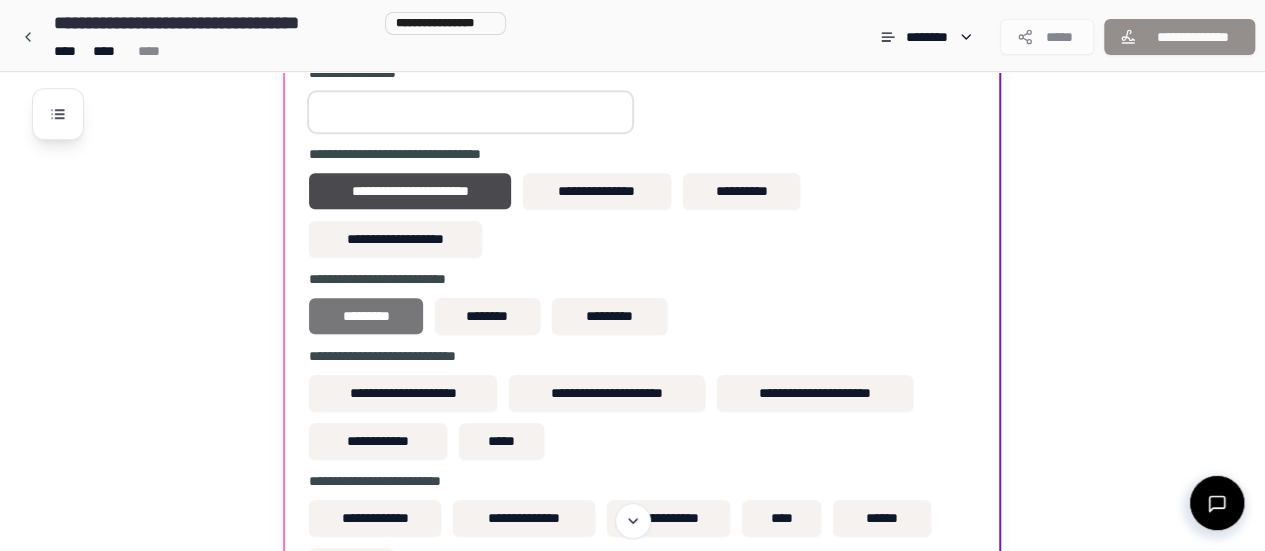 click on "*********" at bounding box center [365, 316] 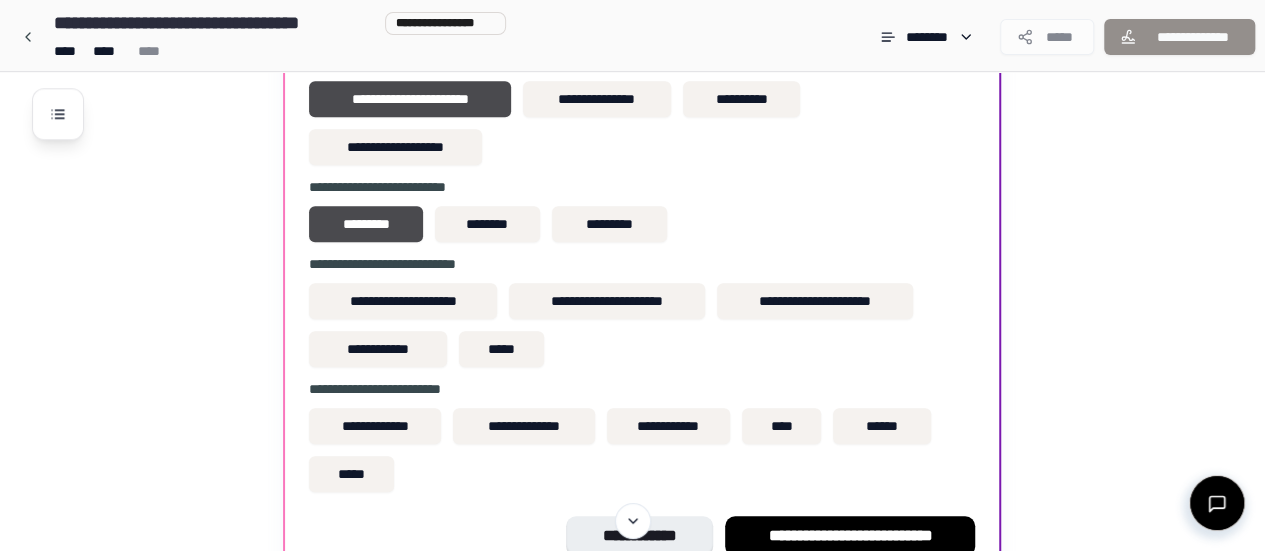 scroll, scrollTop: 986, scrollLeft: 0, axis: vertical 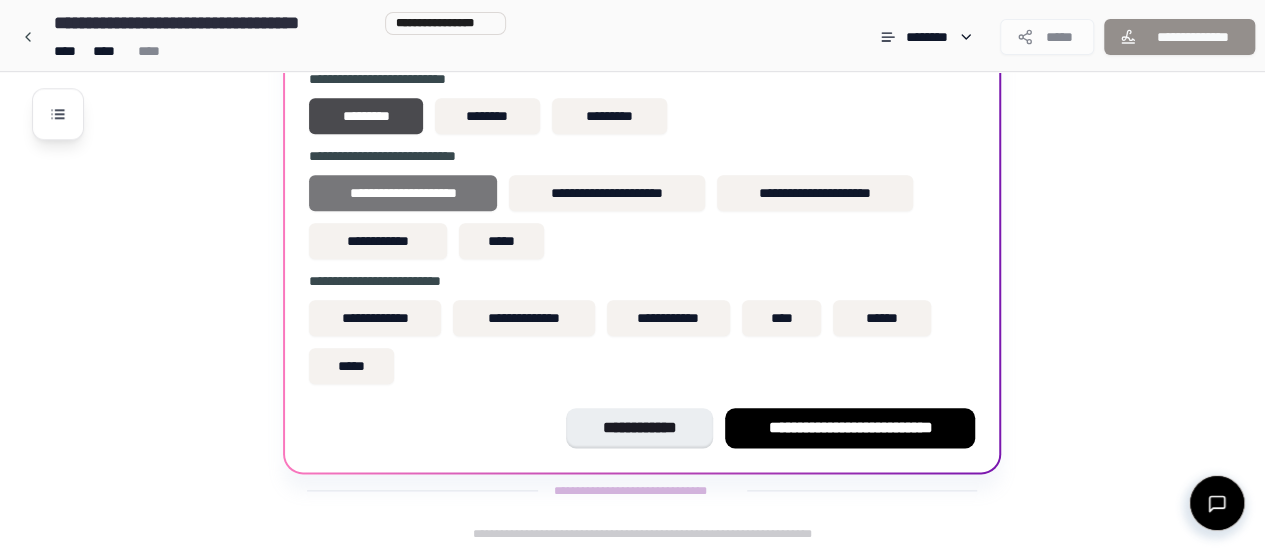 click on "**********" at bounding box center (402, 193) 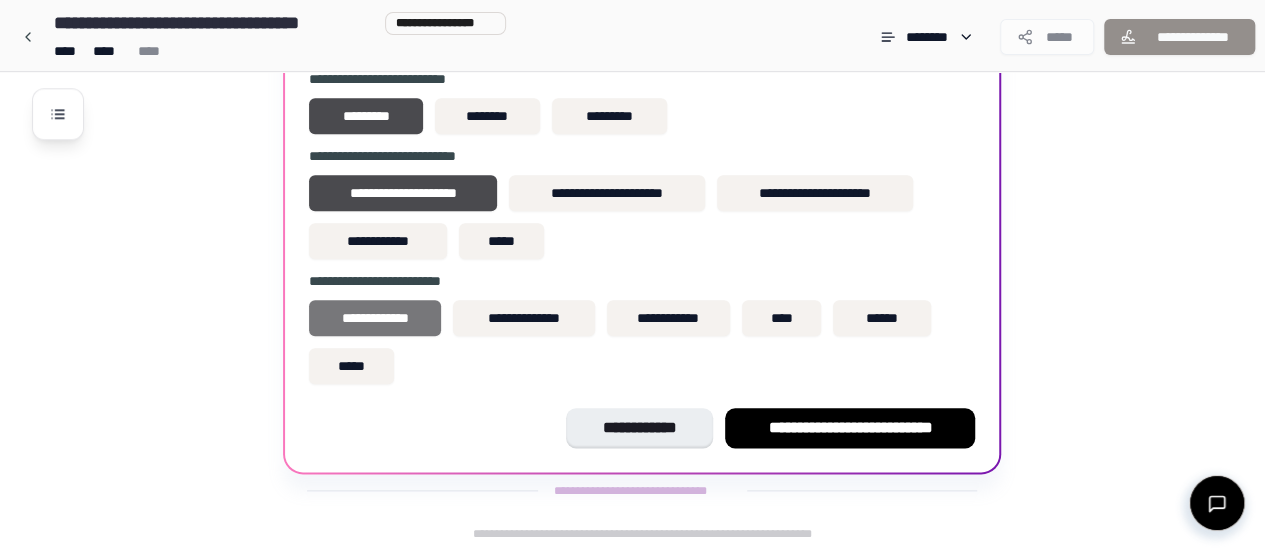 click on "**********" at bounding box center [375, 318] 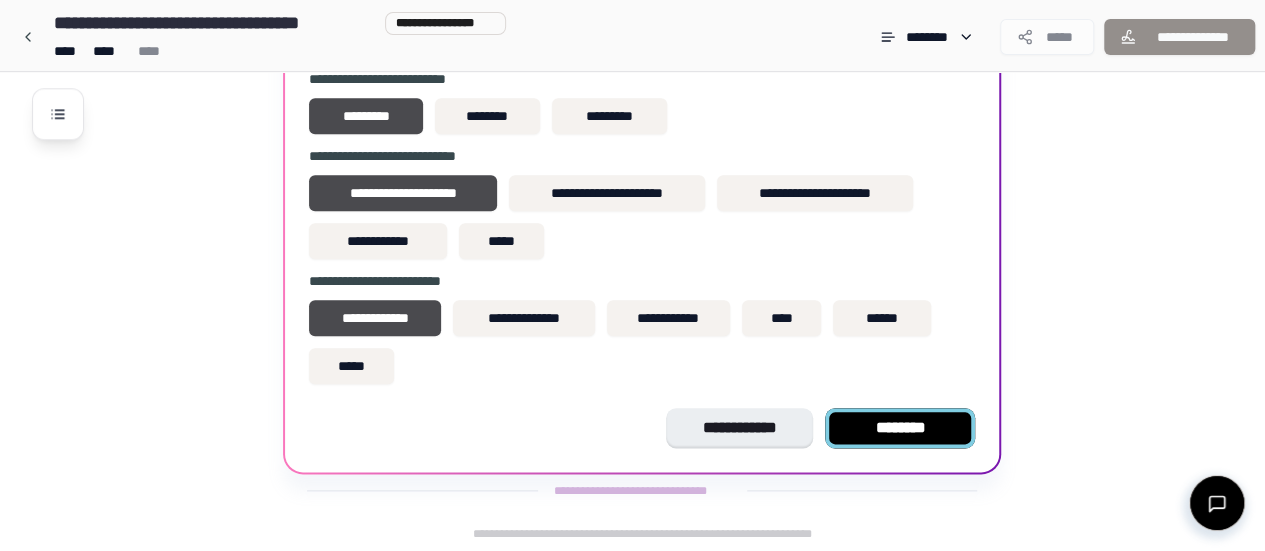 click on "********" at bounding box center (900, 428) 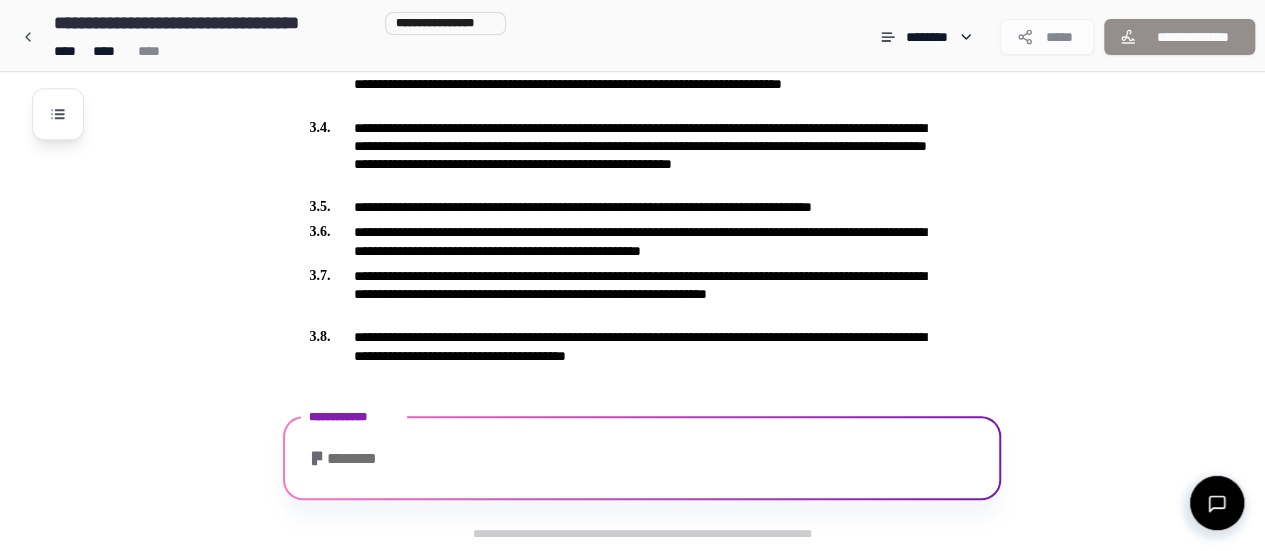 scroll, scrollTop: 1017, scrollLeft: 0, axis: vertical 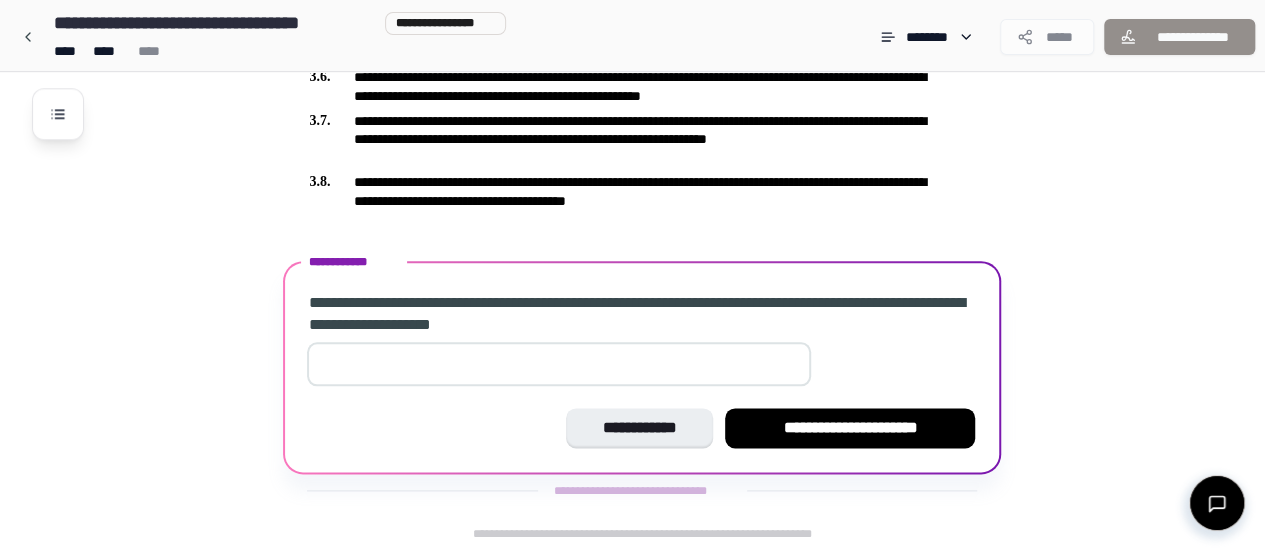 click at bounding box center (559, 364) 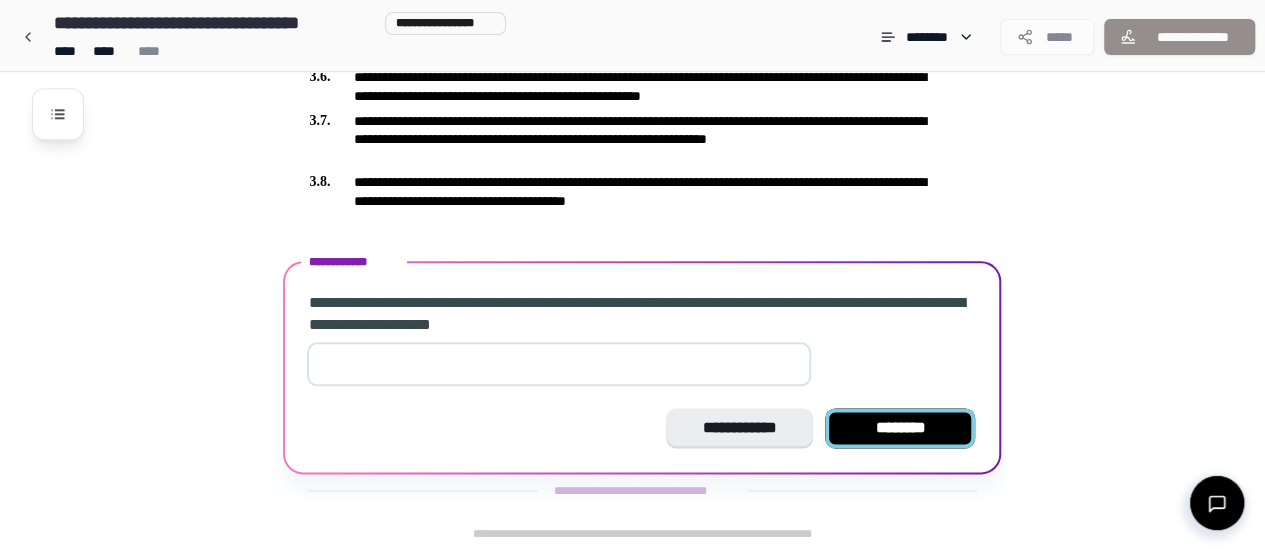 type on "*" 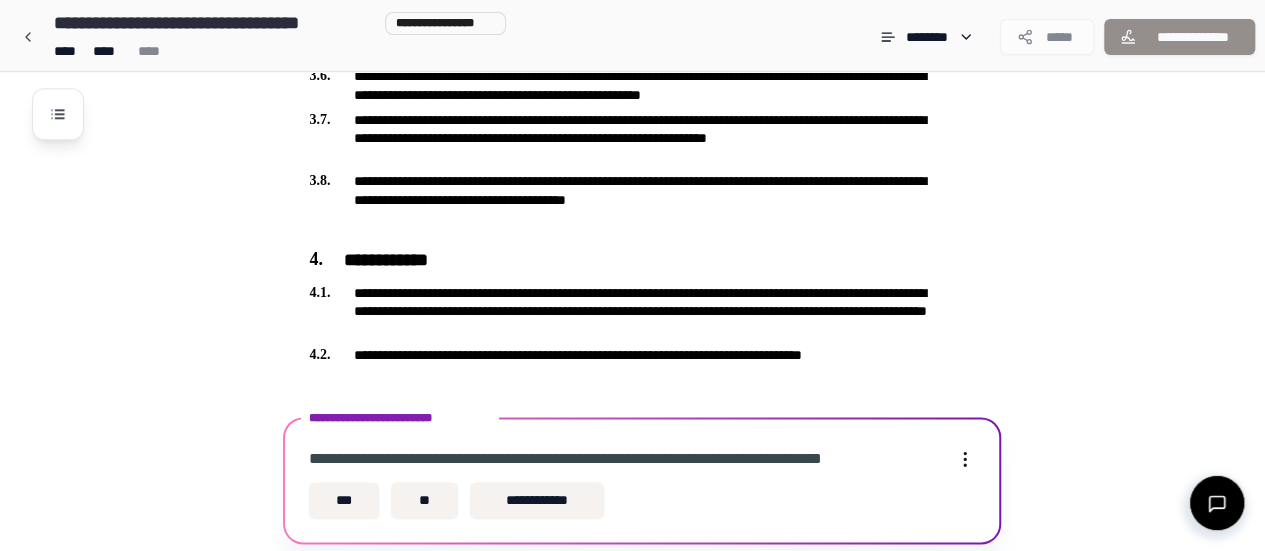 scroll, scrollTop: 1088, scrollLeft: 0, axis: vertical 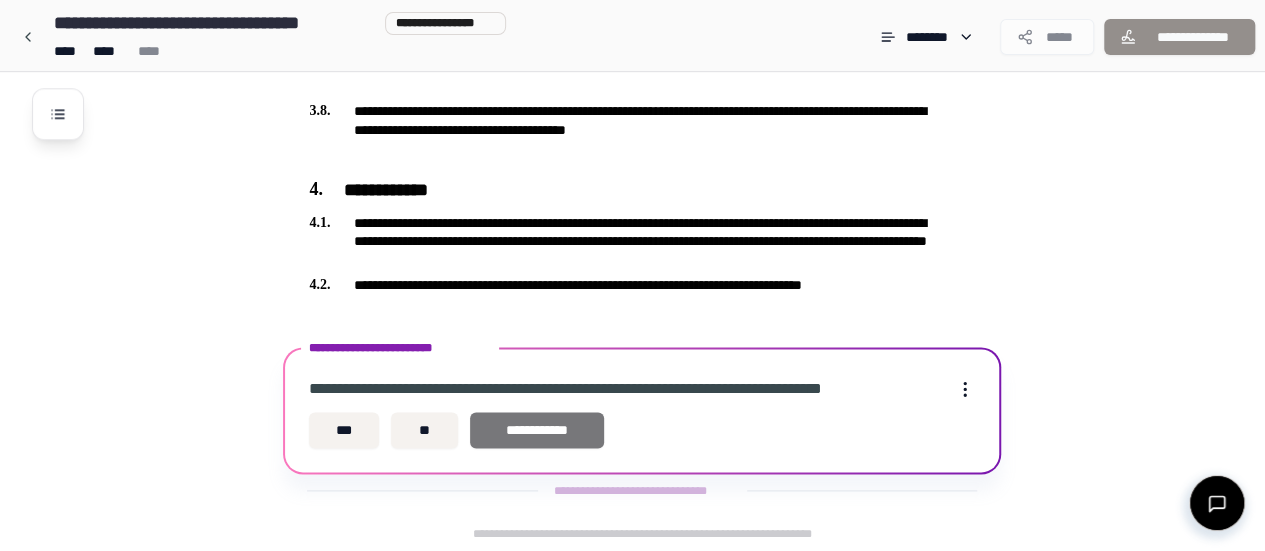 click on "**********" at bounding box center (537, 430) 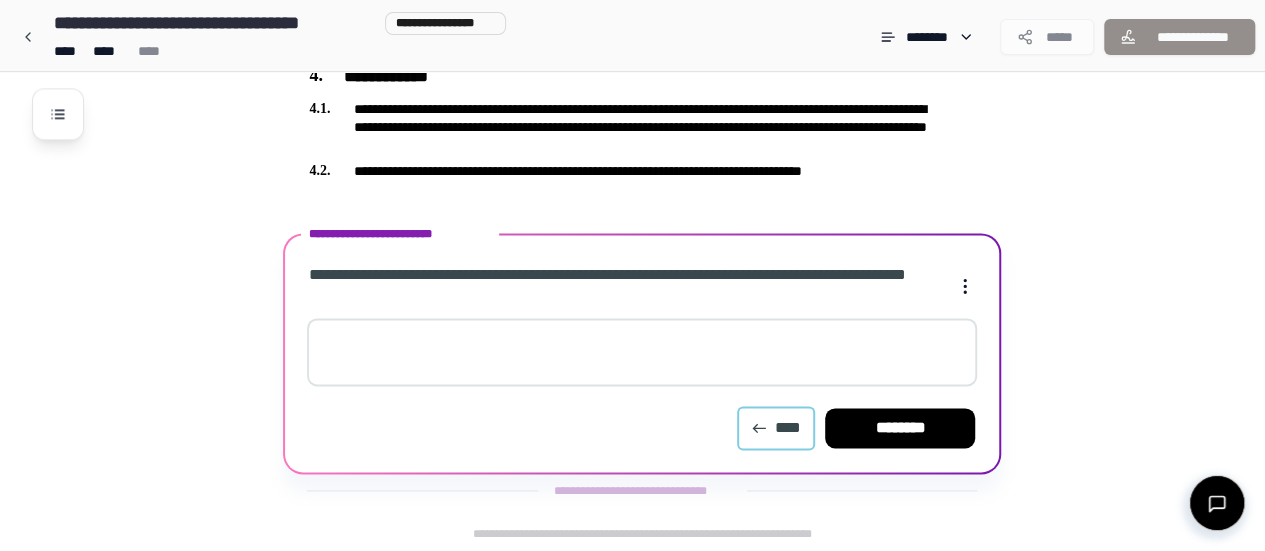 click 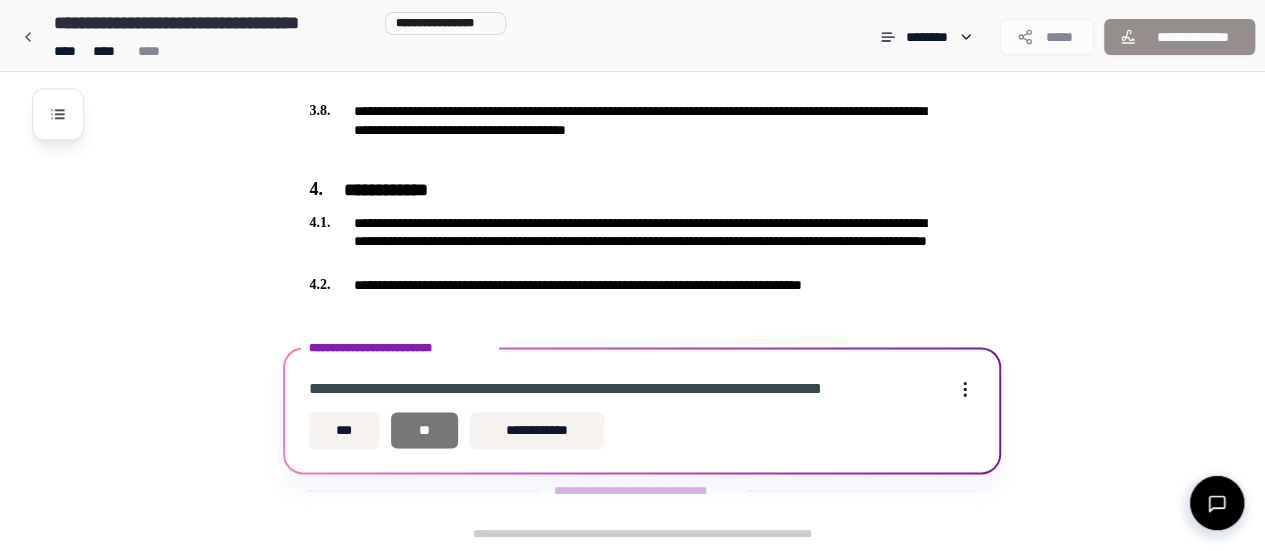 click on "**" at bounding box center [424, 430] 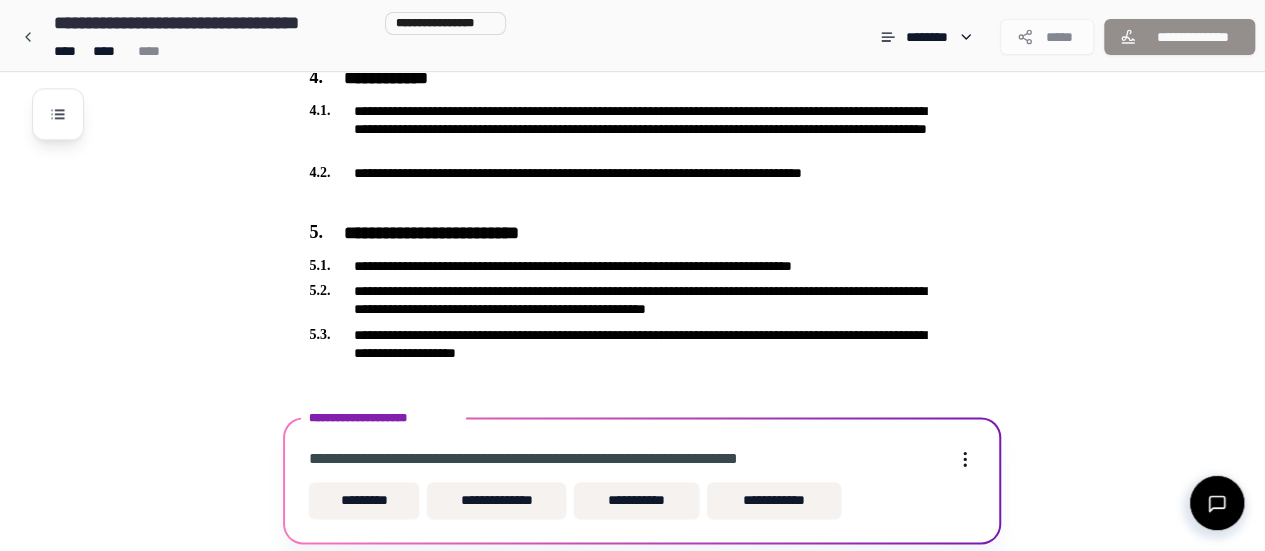 scroll, scrollTop: 1270, scrollLeft: 0, axis: vertical 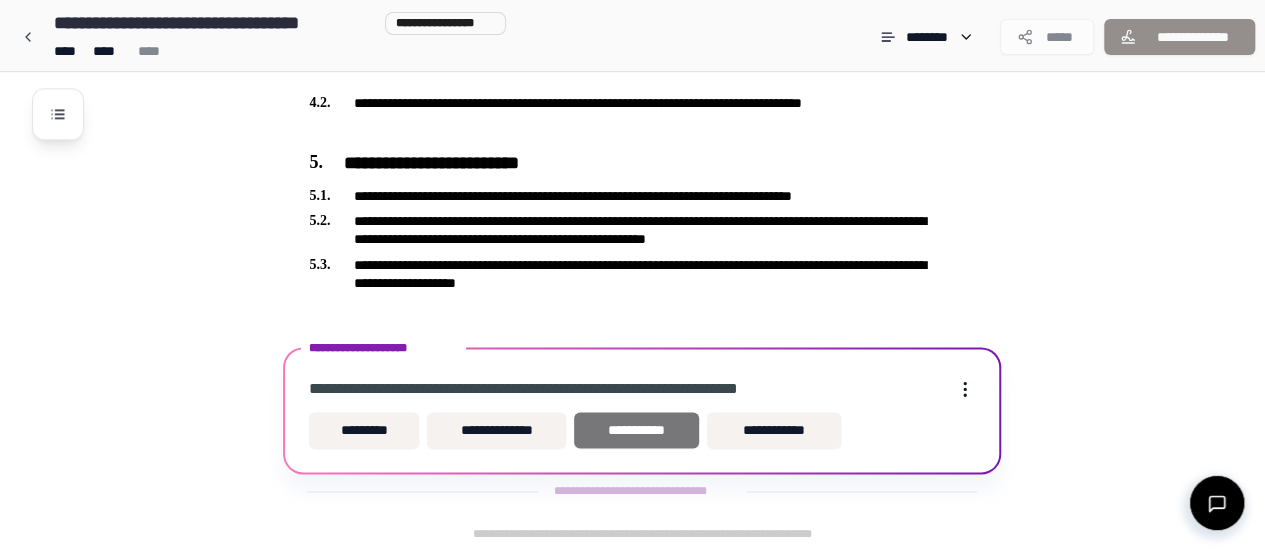 click on "**********" at bounding box center (636, 430) 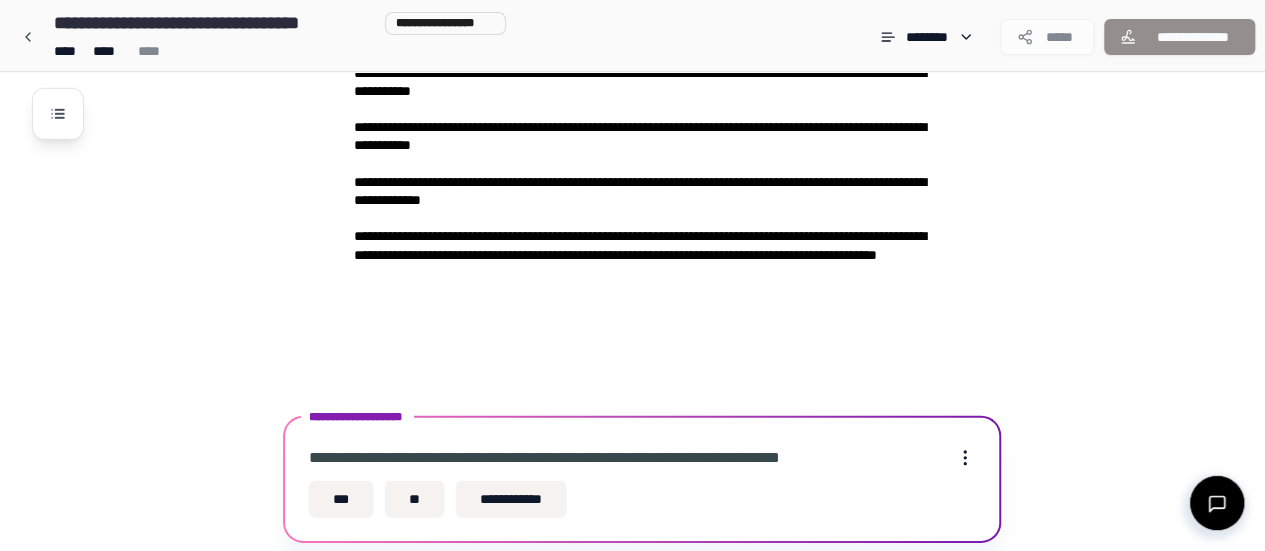 scroll, scrollTop: 2870, scrollLeft: 0, axis: vertical 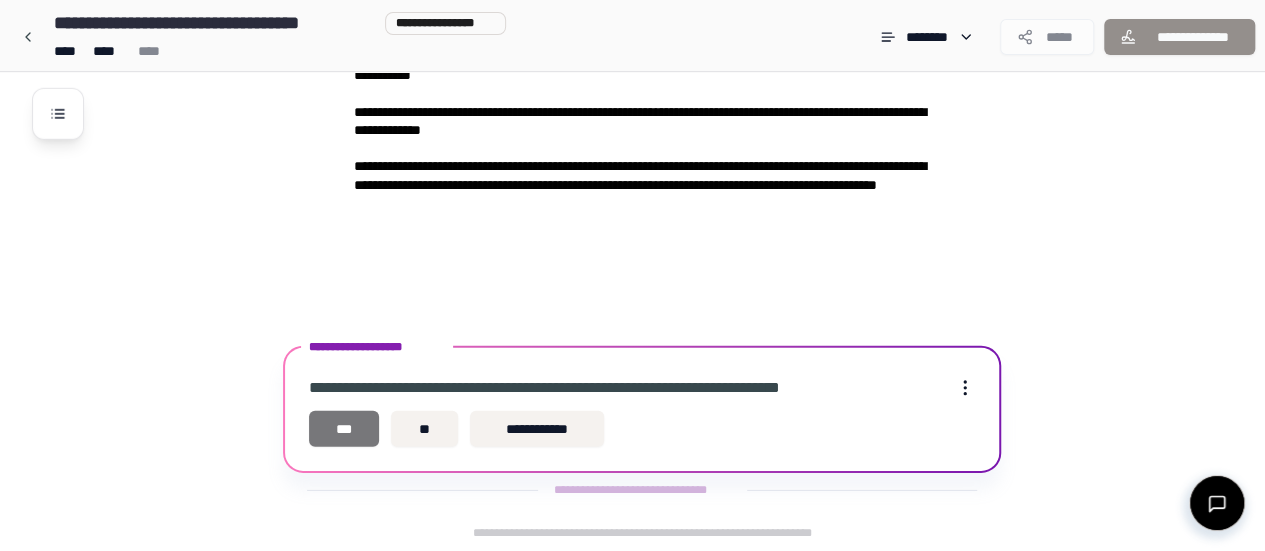 click on "***" at bounding box center (344, 429) 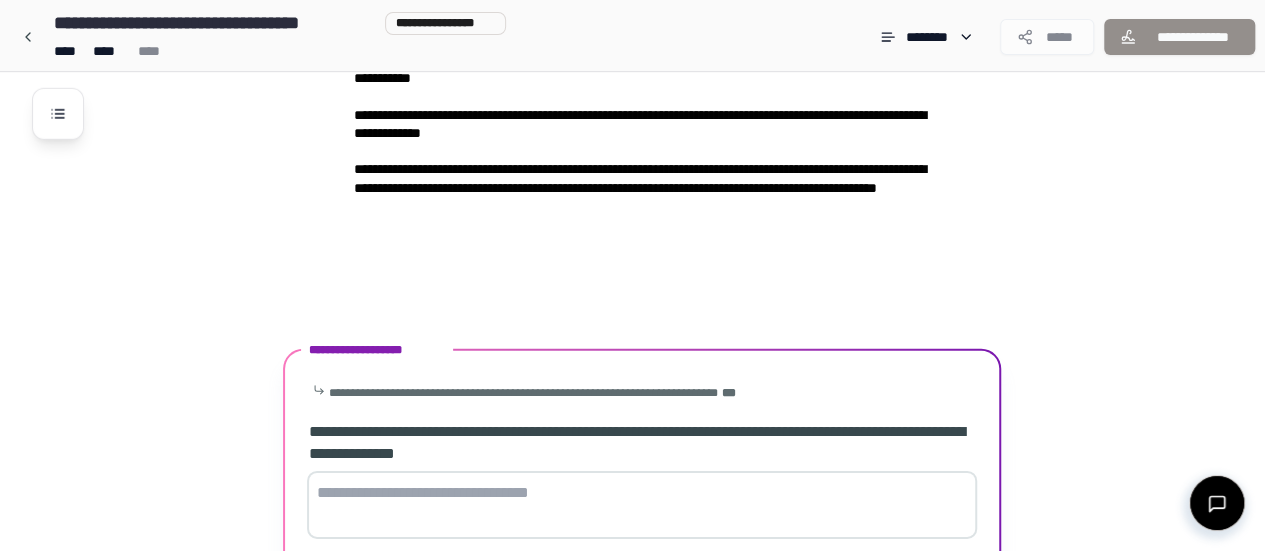 scroll, scrollTop: 3020, scrollLeft: 0, axis: vertical 